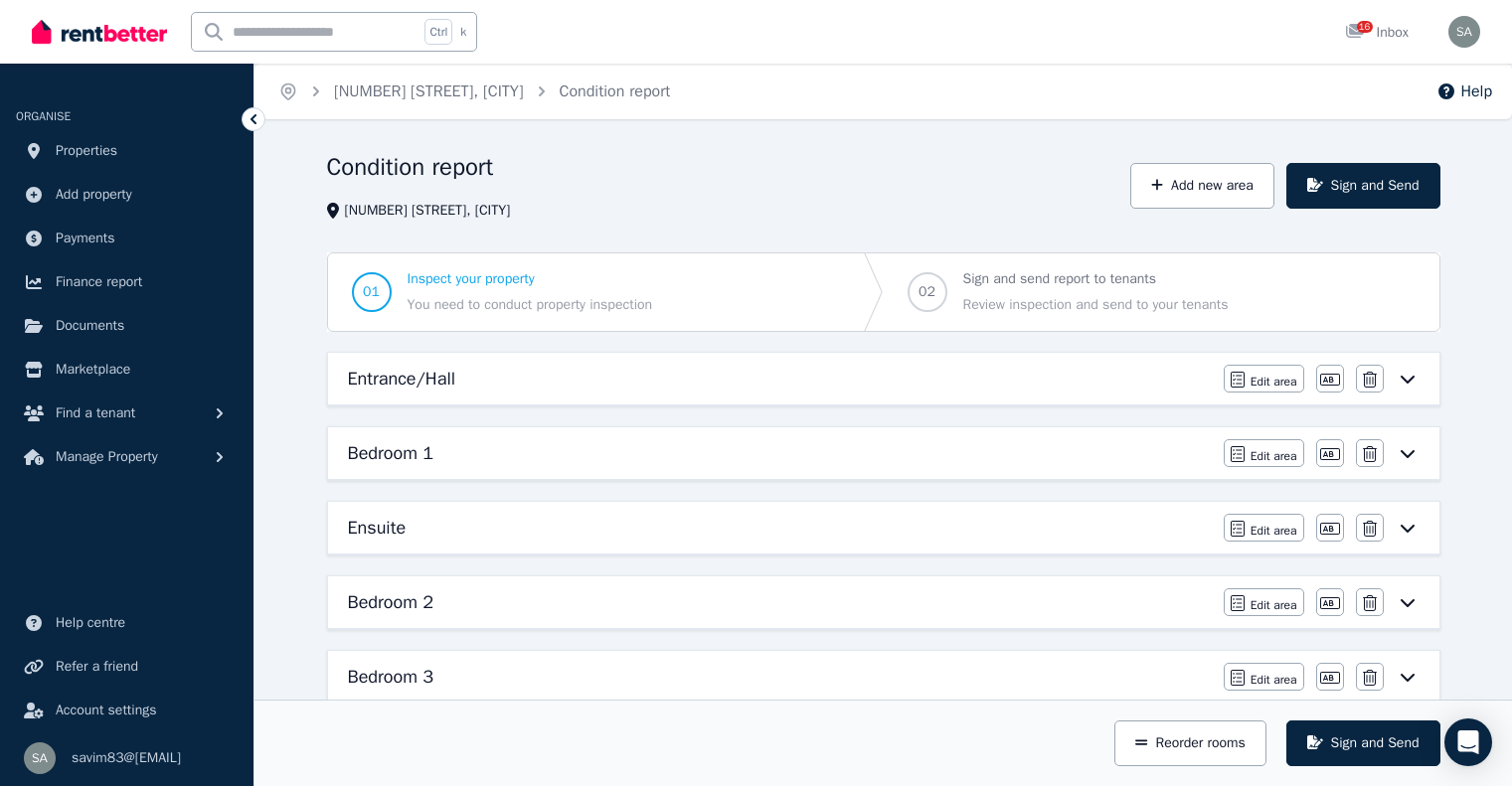 scroll, scrollTop: 649, scrollLeft: 0, axis: vertical 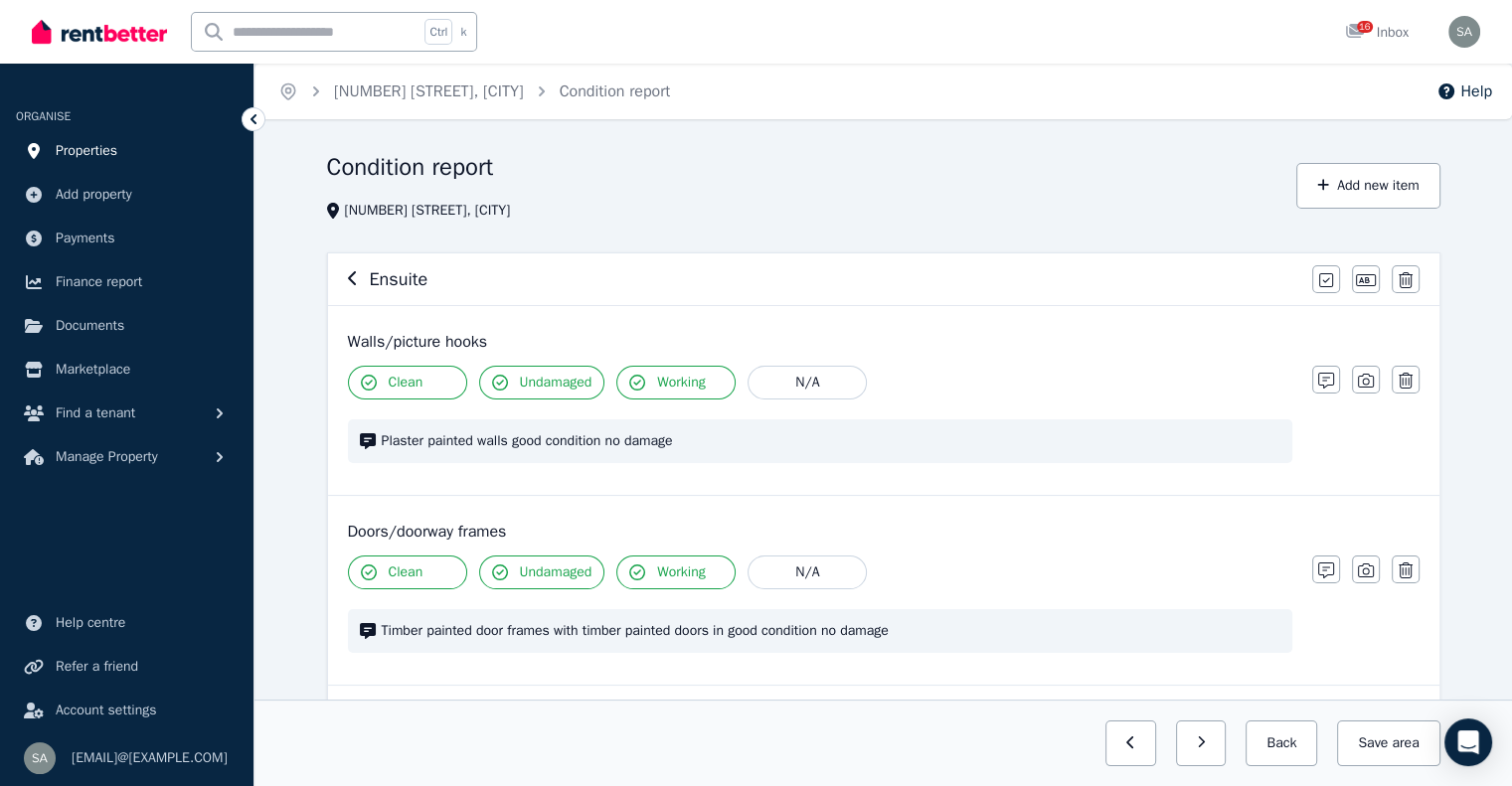 click on "Properties" at bounding box center (86, 151) 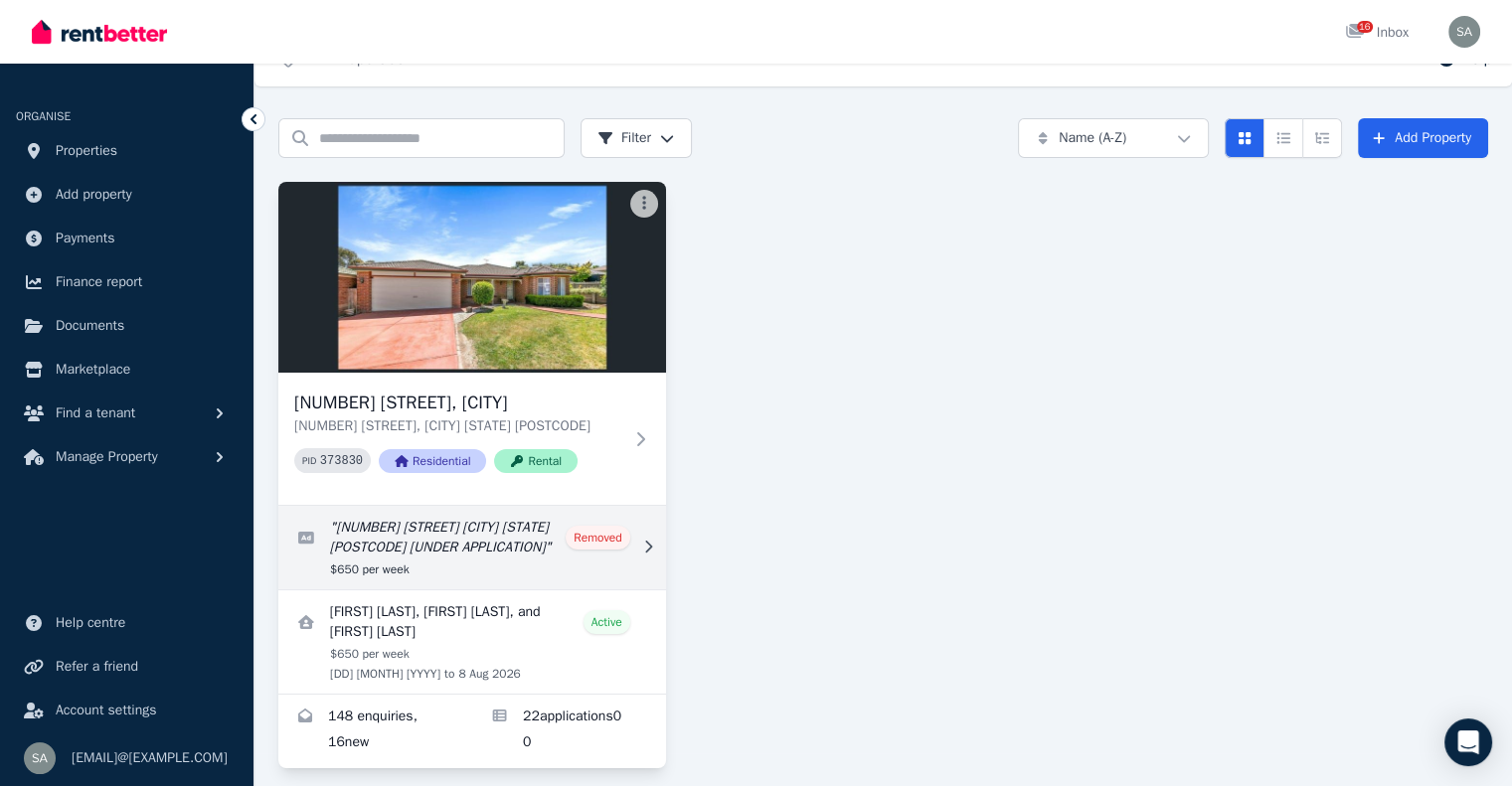 scroll, scrollTop: 50, scrollLeft: 0, axis: vertical 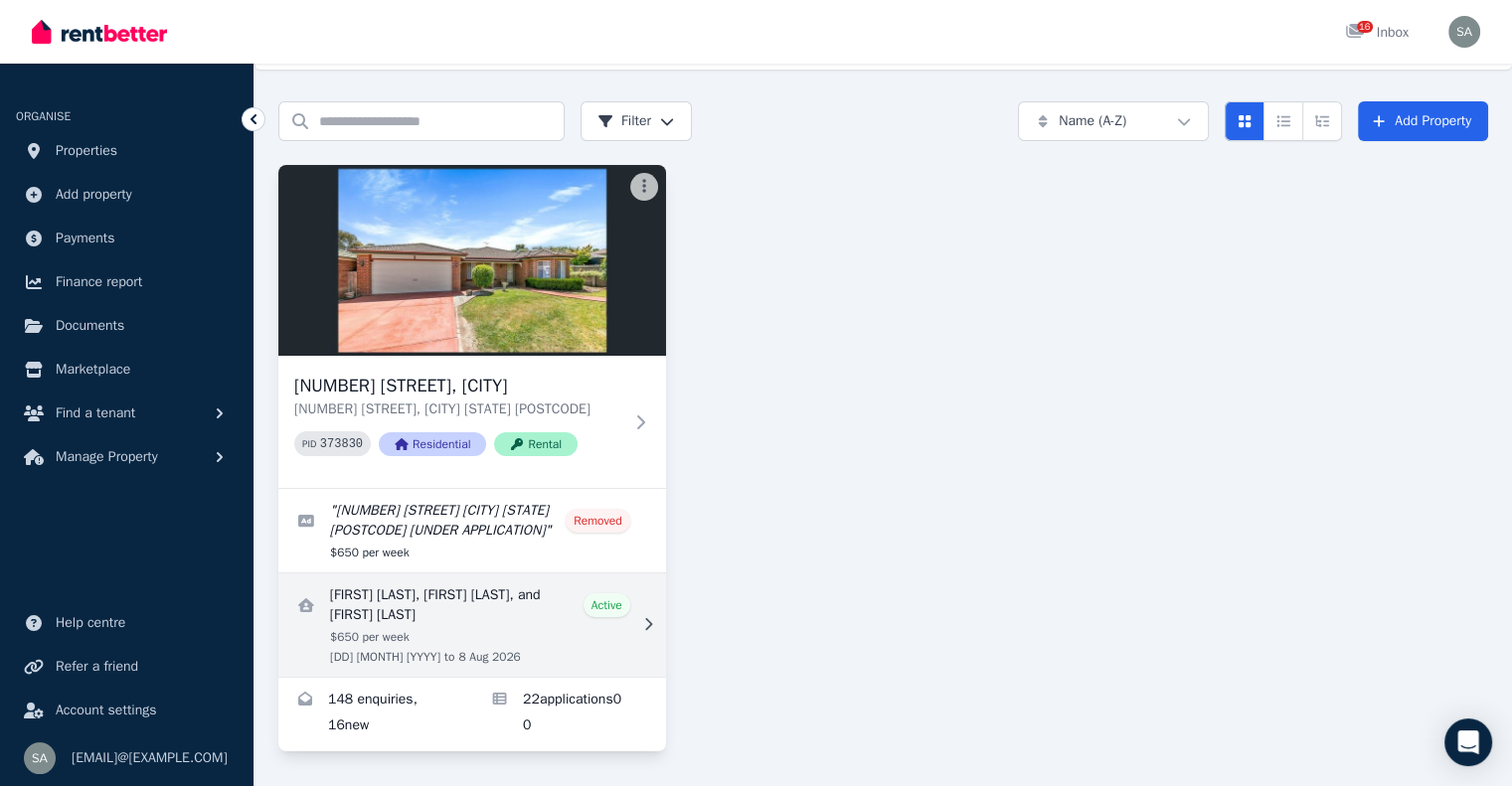 click at bounding box center (472, 625) 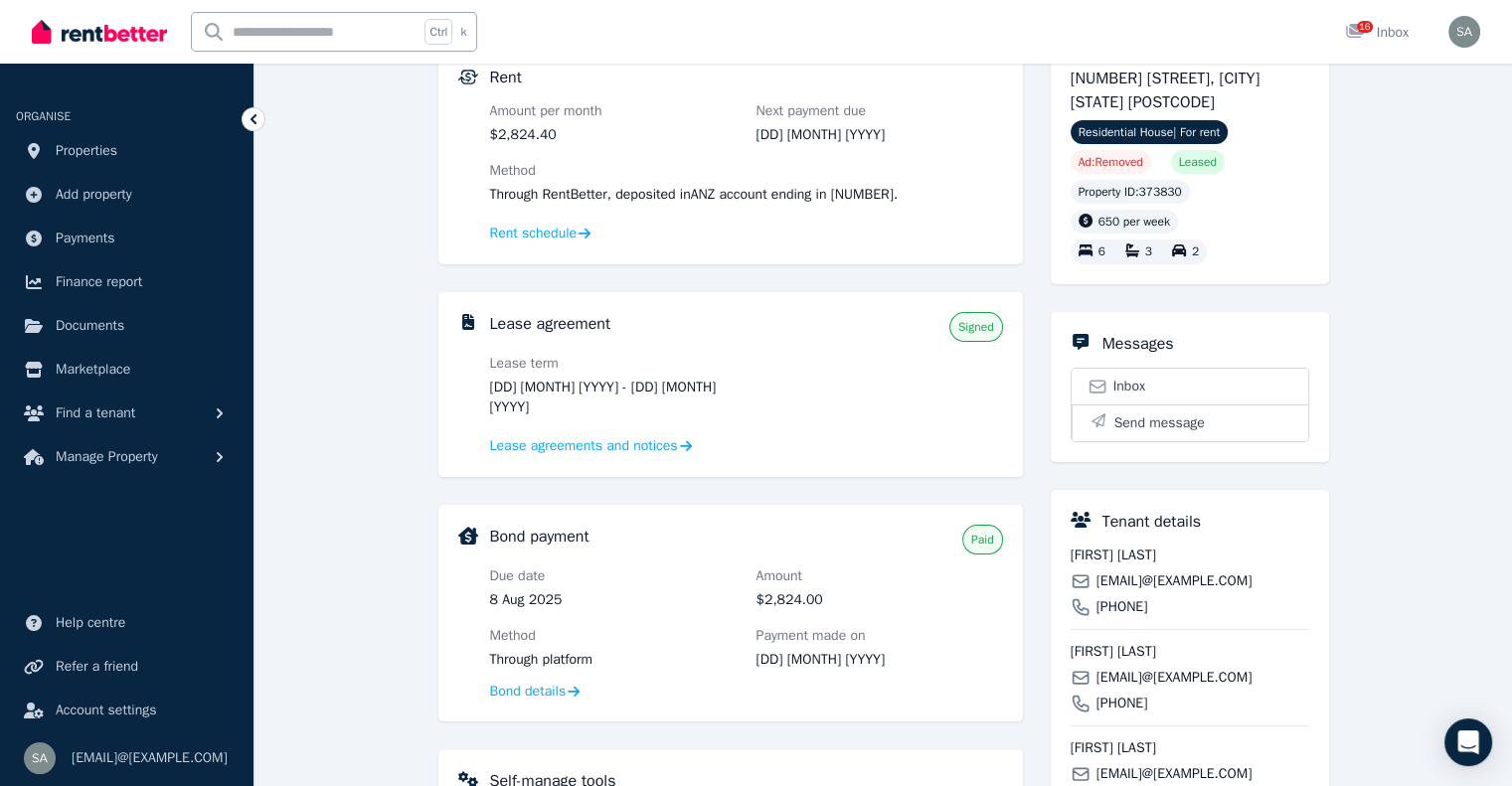 scroll, scrollTop: 298, scrollLeft: 0, axis: vertical 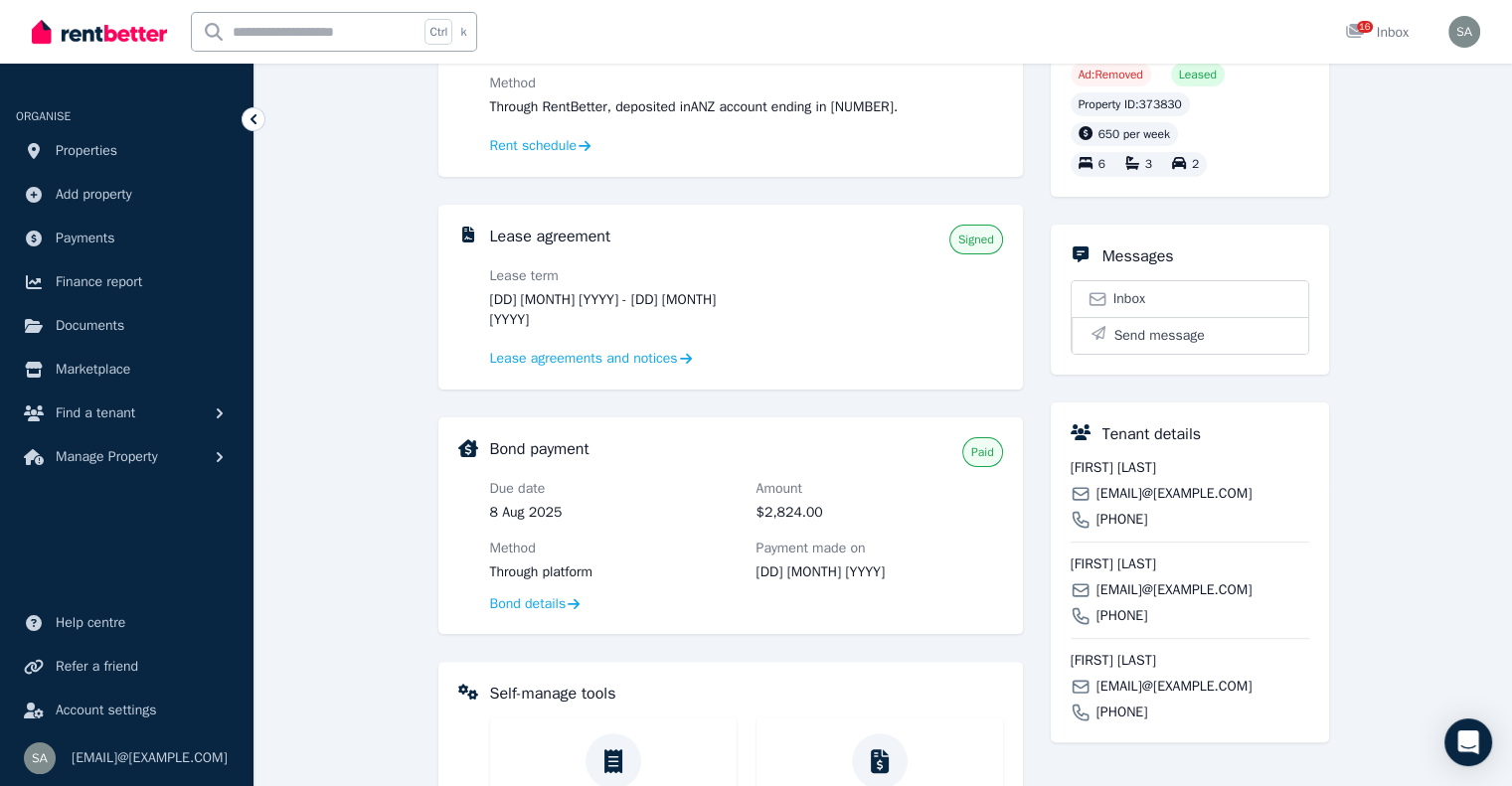 click on "[FIRST] [LAST]" at bounding box center [1190, 468] 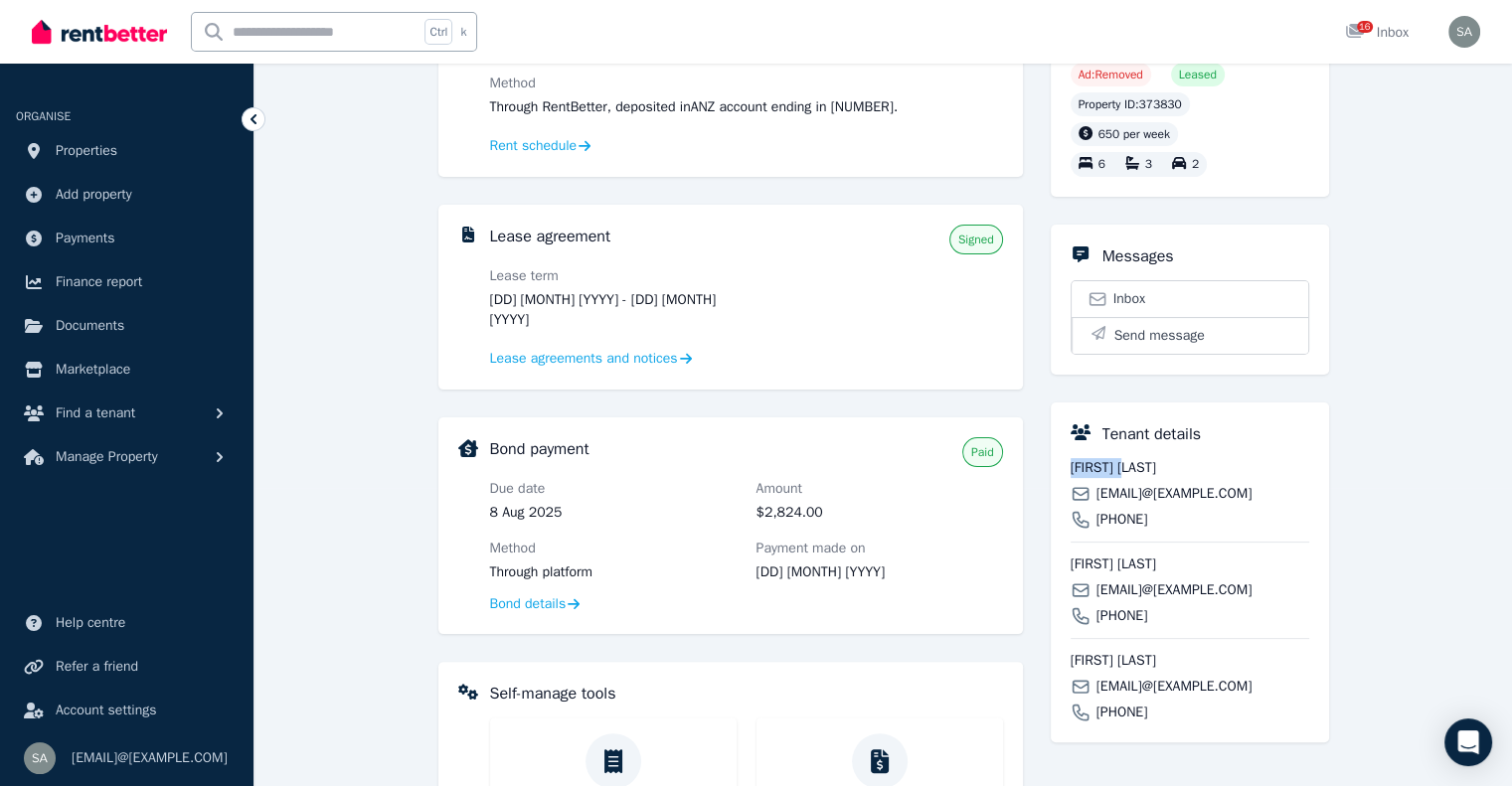 click on "[FIRST] [LAST]" at bounding box center (1190, 468) 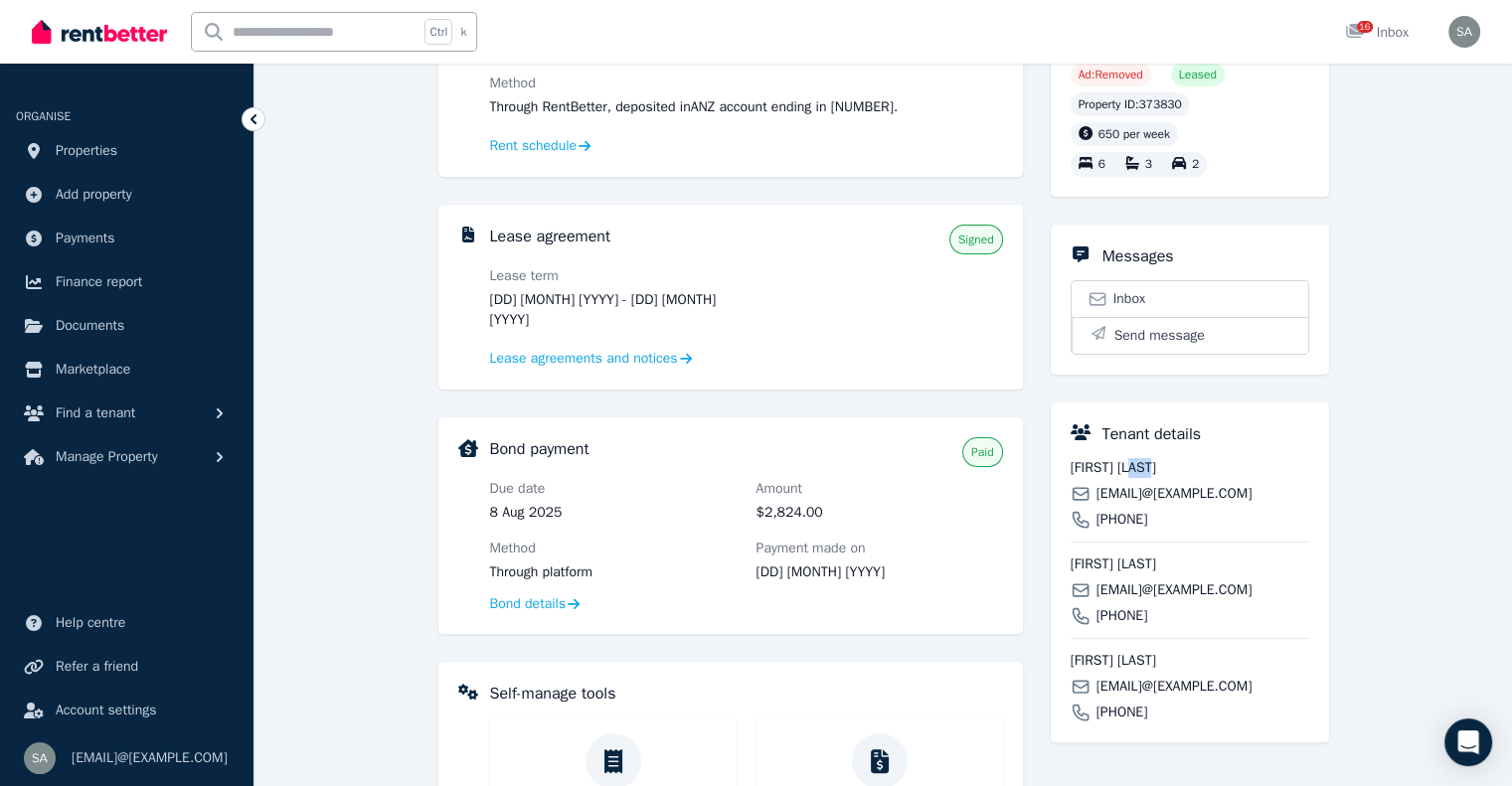 drag, startPoint x: 1134, startPoint y: 469, endPoint x: 1159, endPoint y: 466, distance: 25.179357 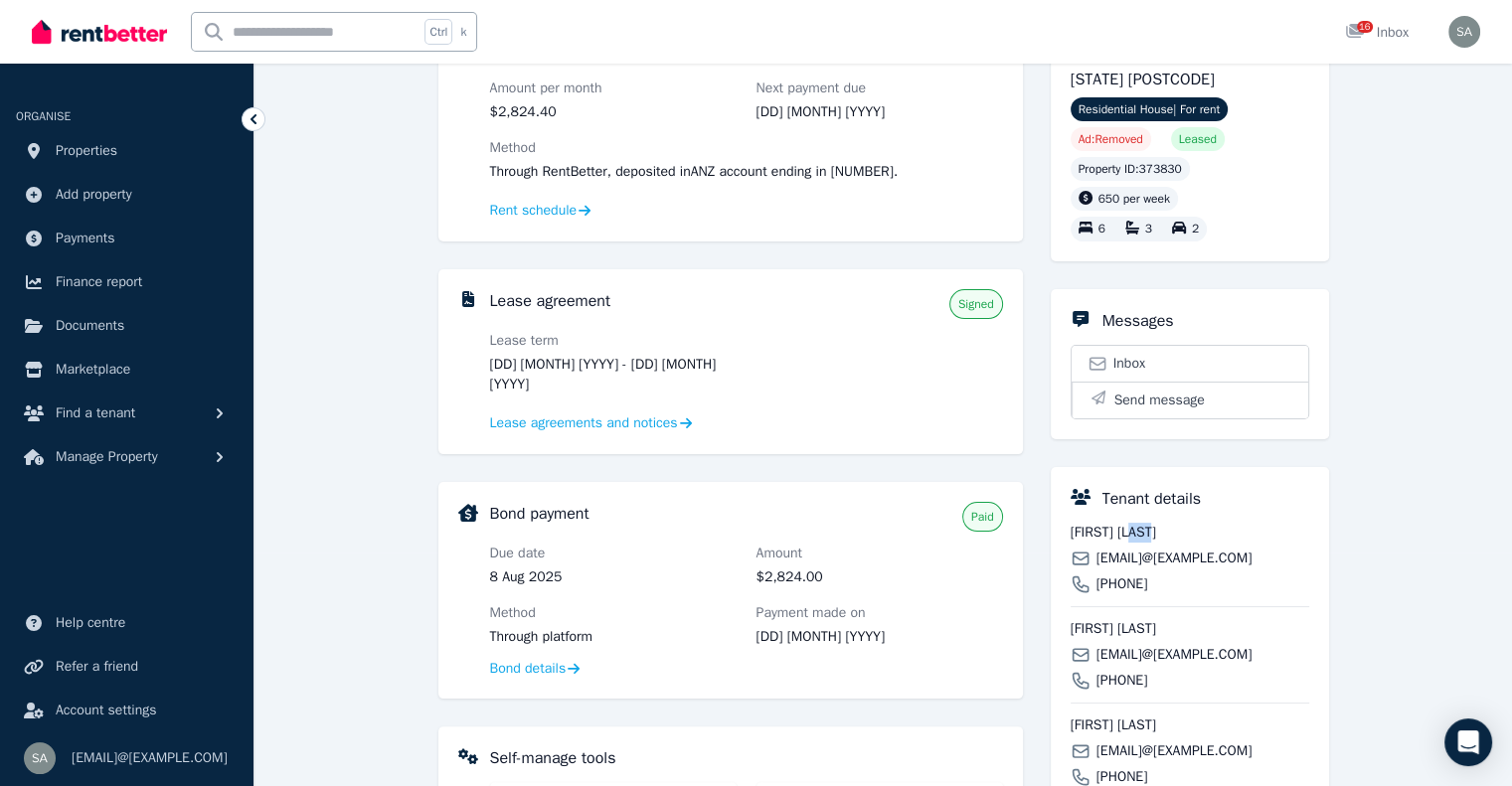 scroll, scrollTop: 50, scrollLeft: 0, axis: vertical 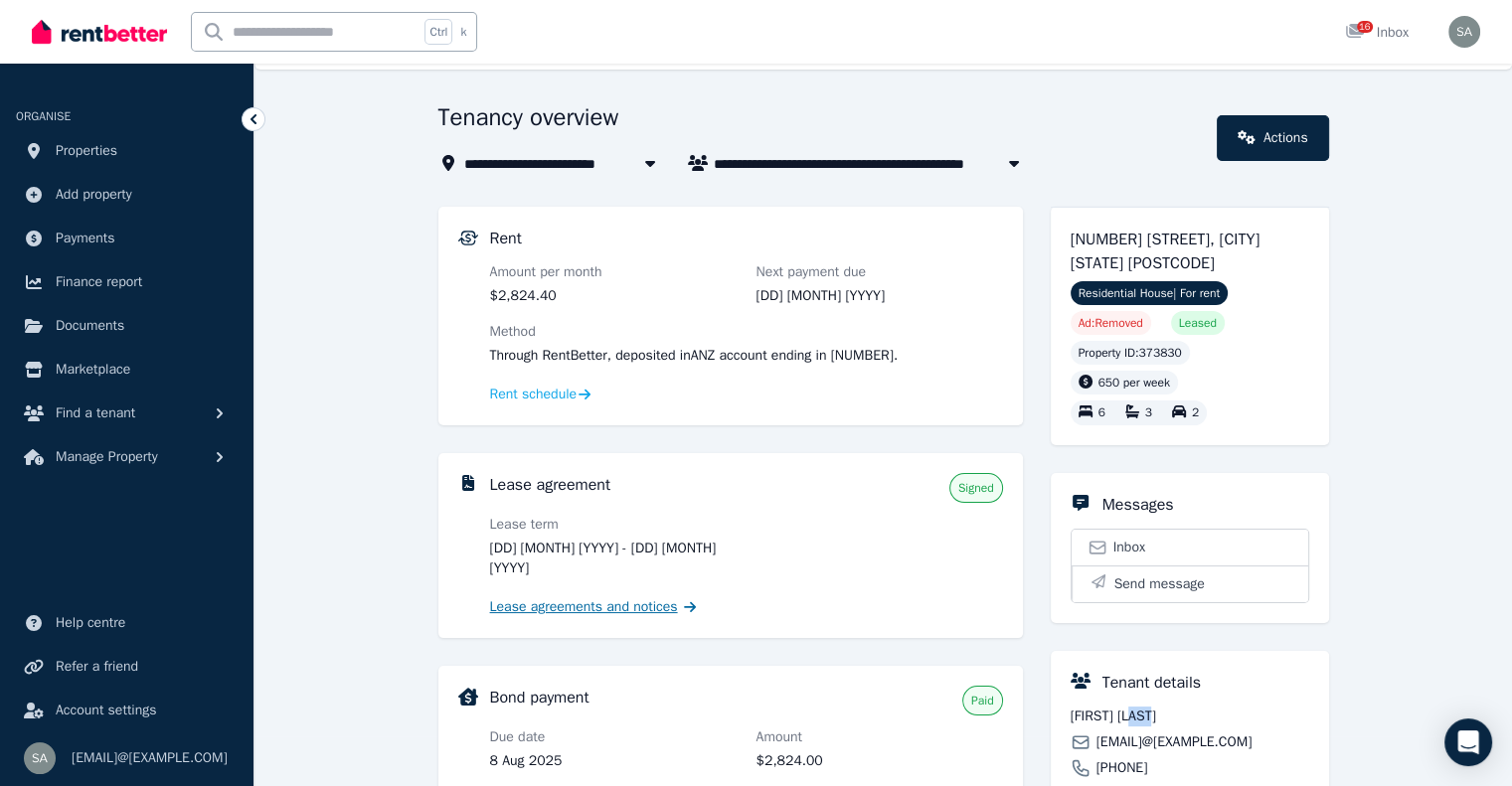 click on "Lease agreements and notices" at bounding box center [584, 607] 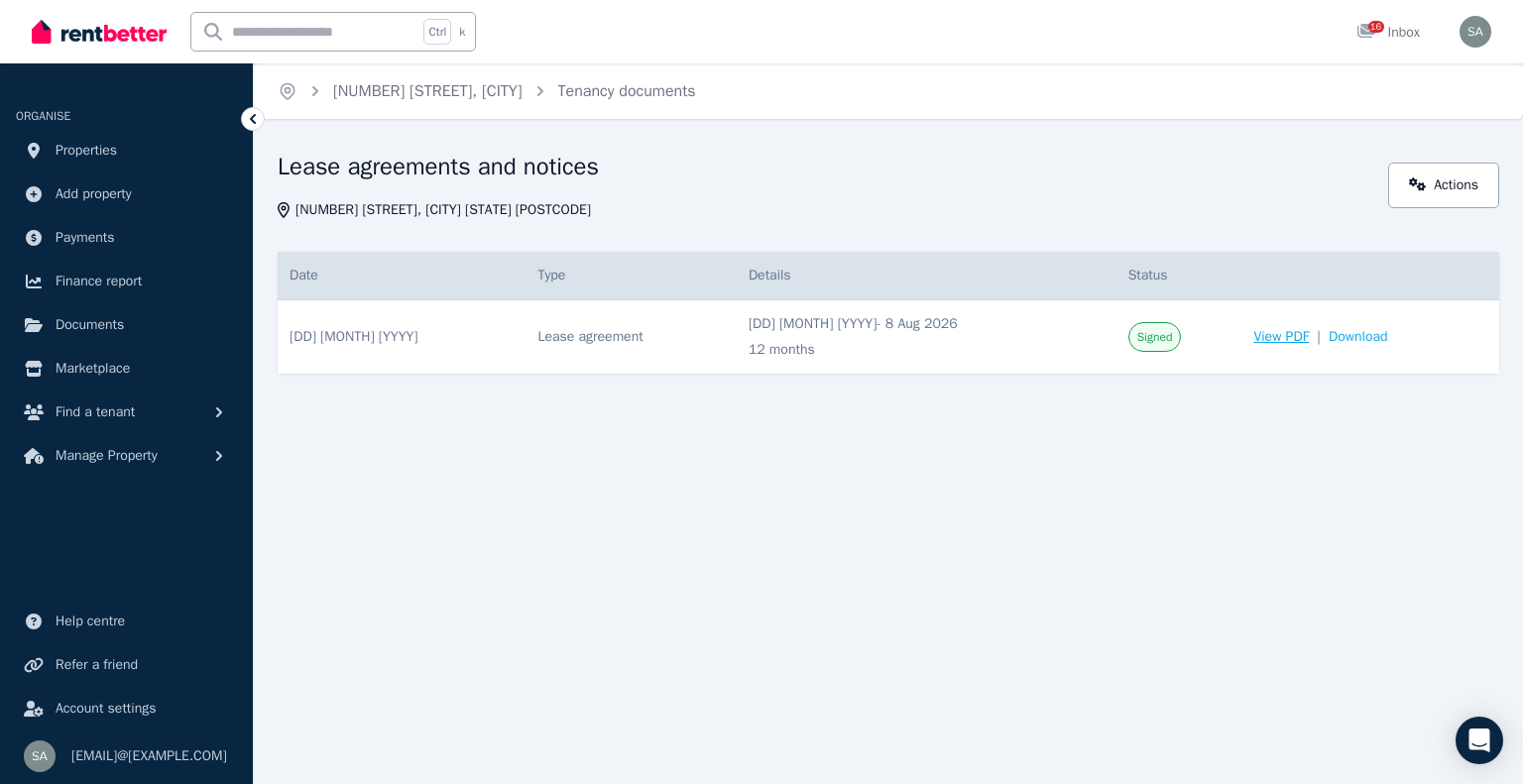 click on "View PDF" at bounding box center [1281, 337] 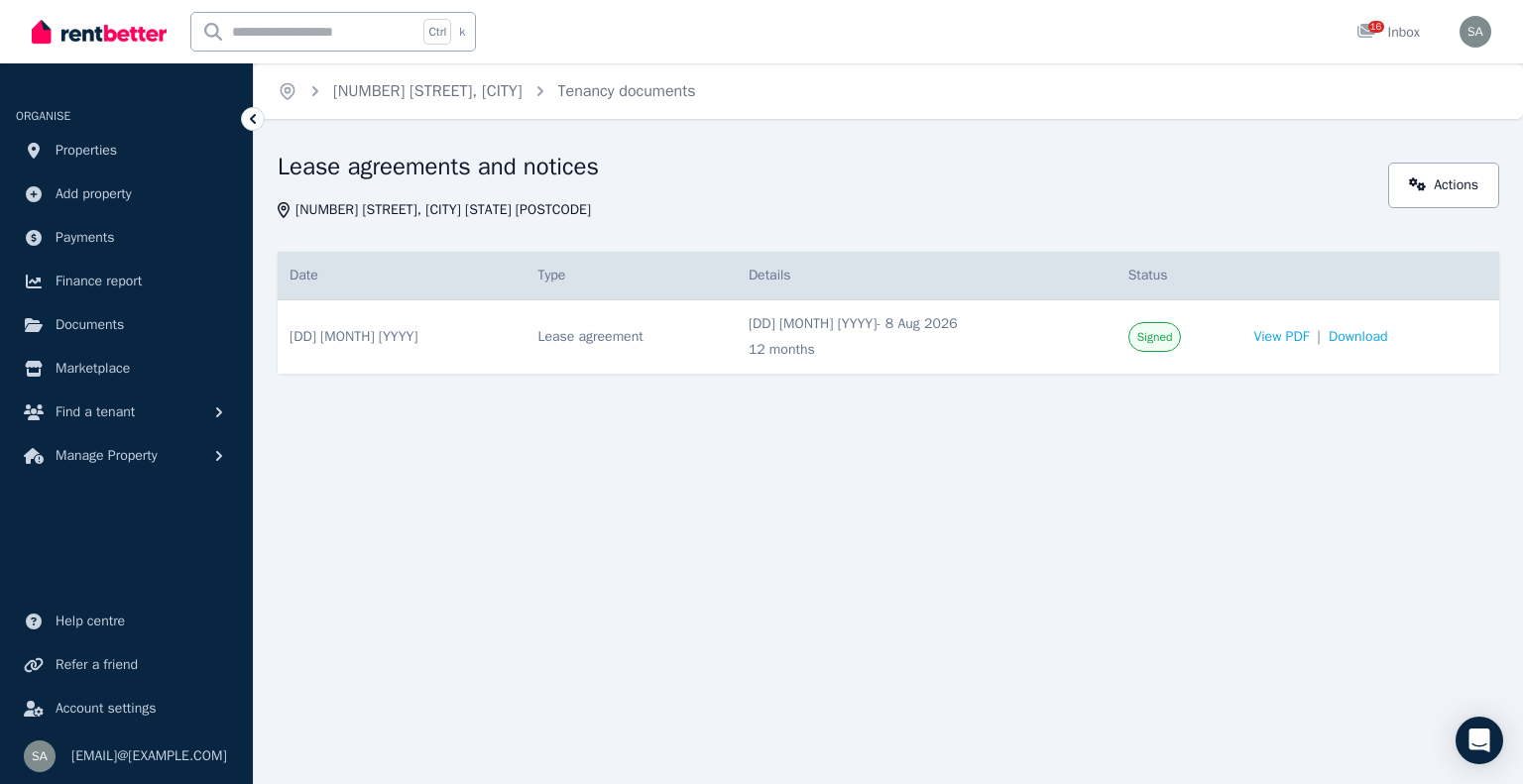 click 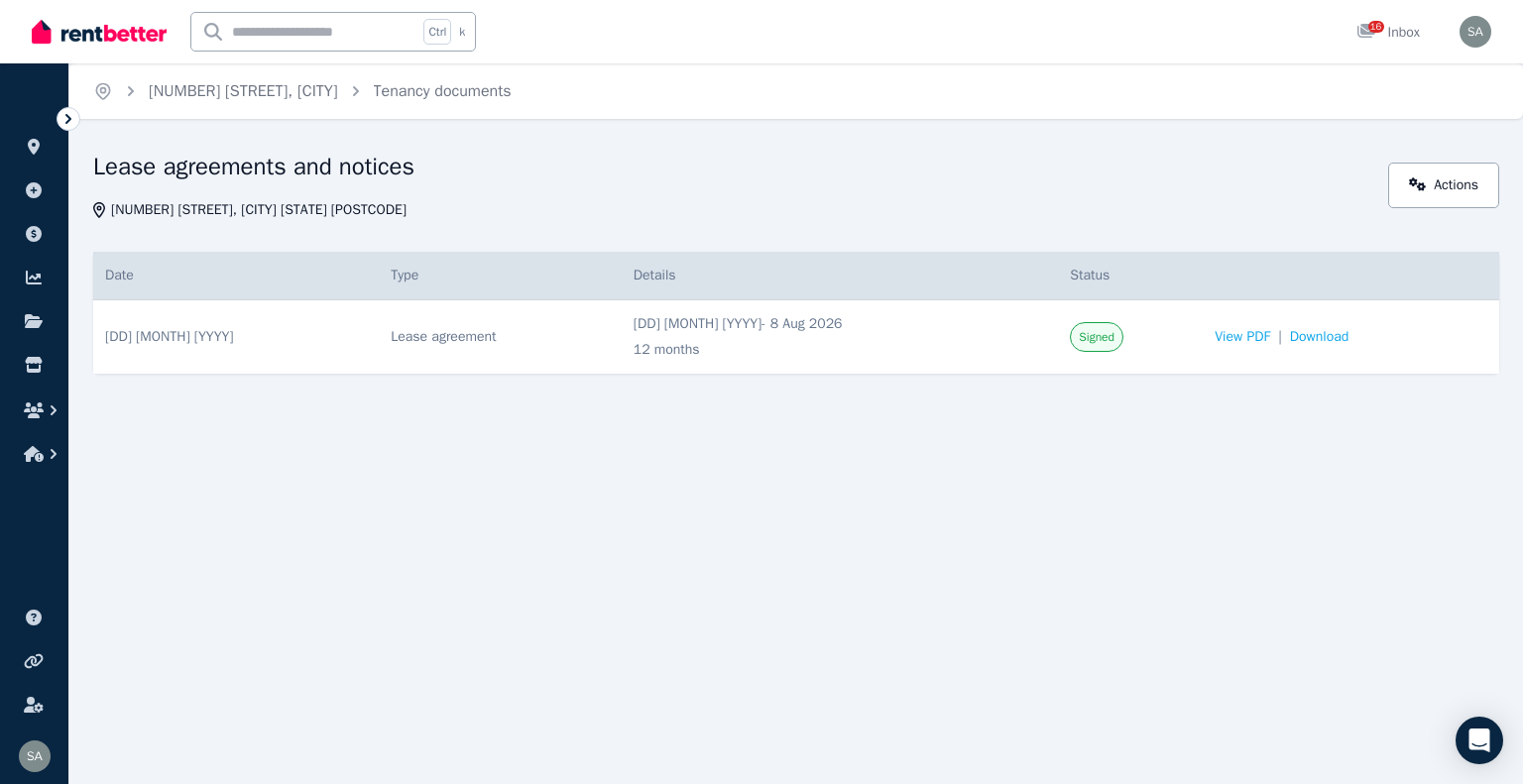 click 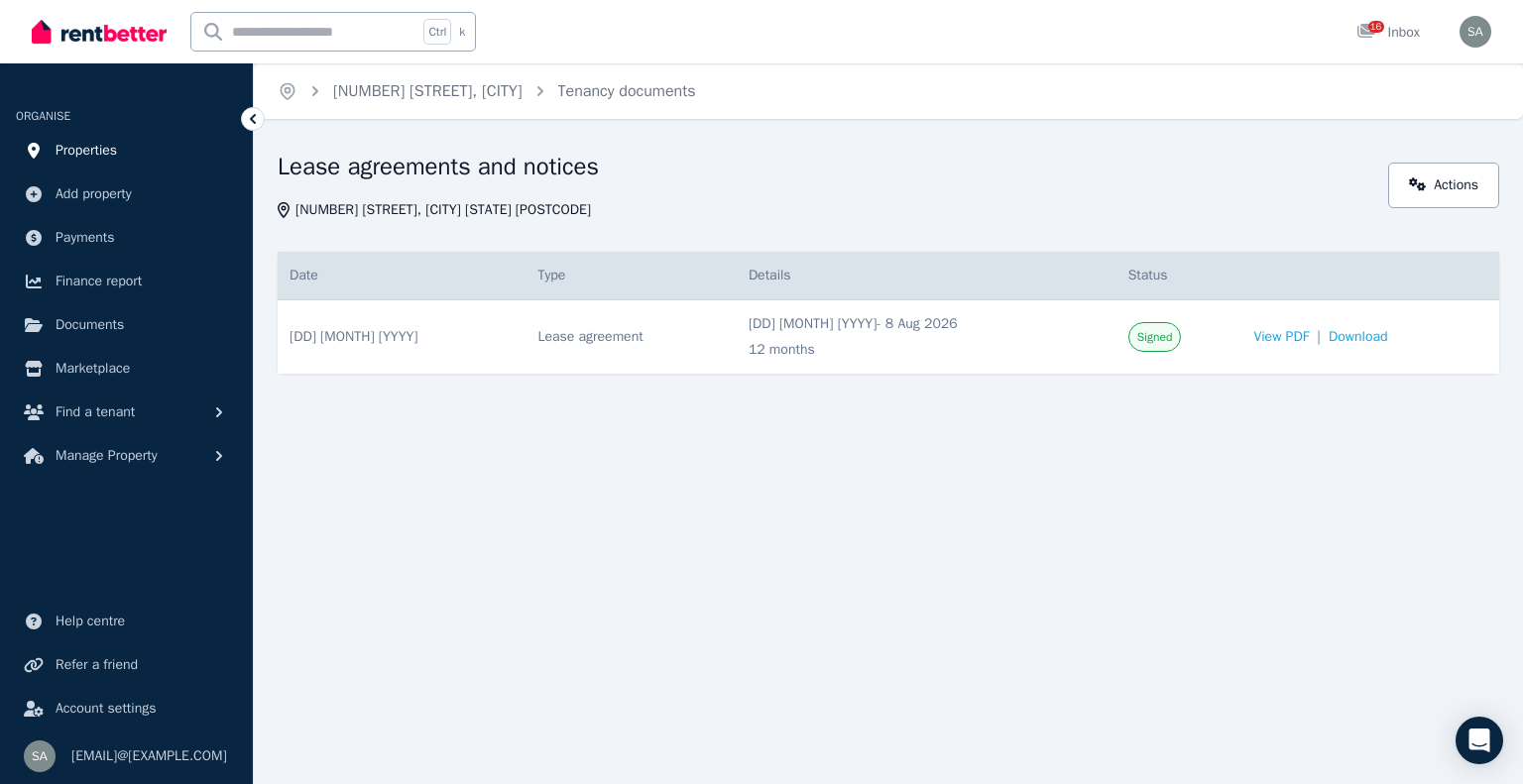 click on "Properties" at bounding box center (86, 151) 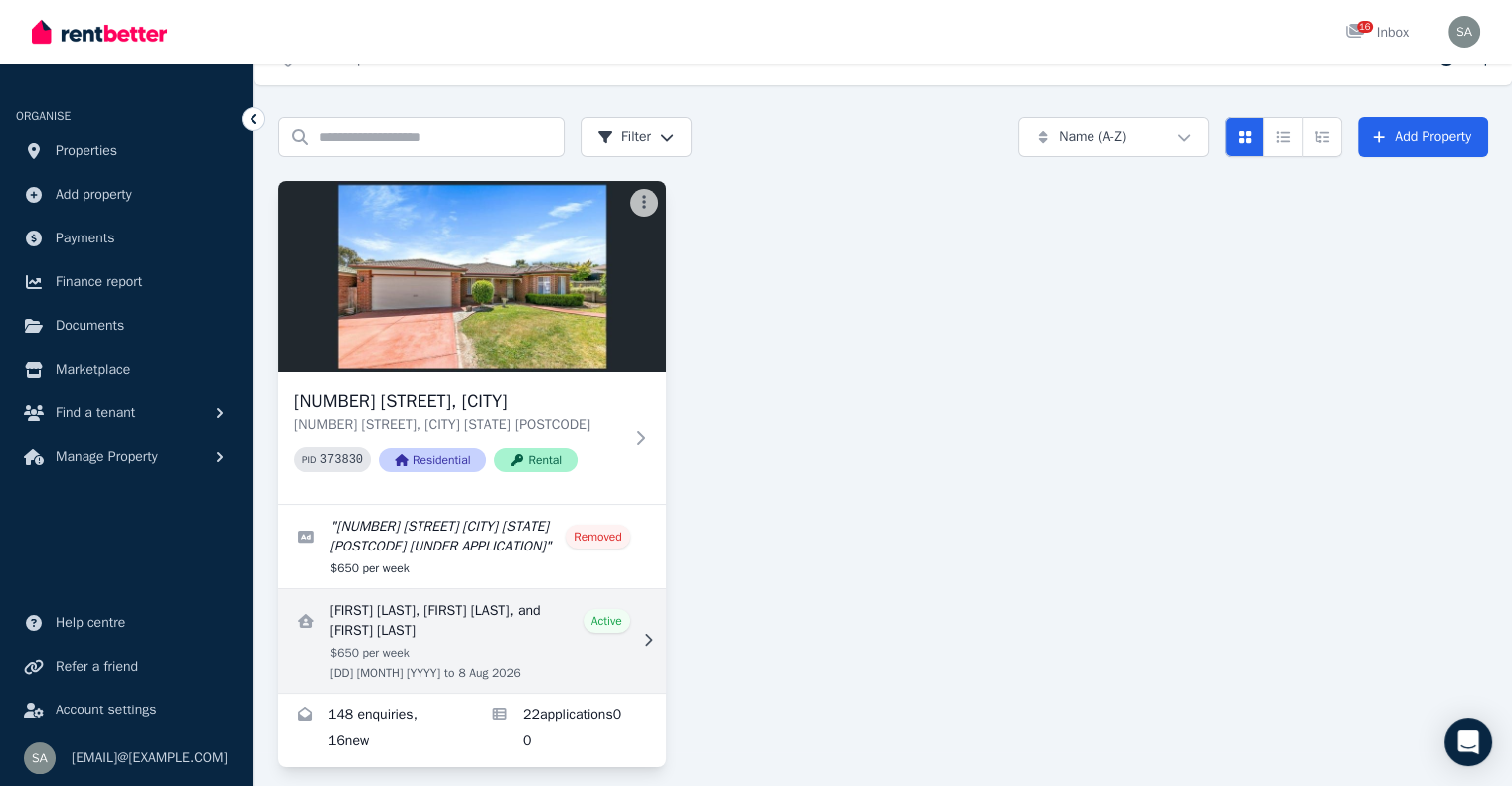 scroll, scrollTop: 50, scrollLeft: 0, axis: vertical 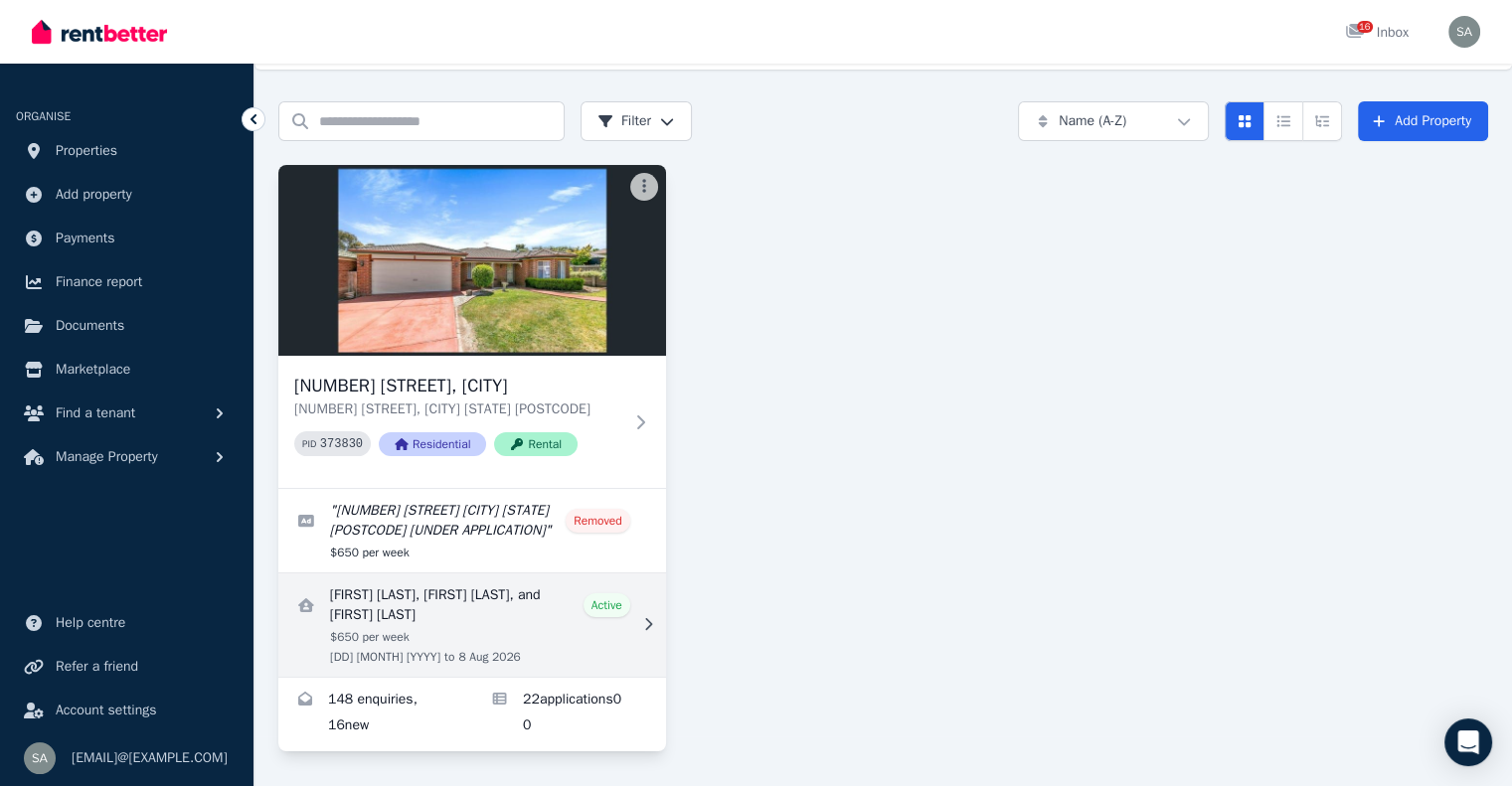click at bounding box center [472, 625] 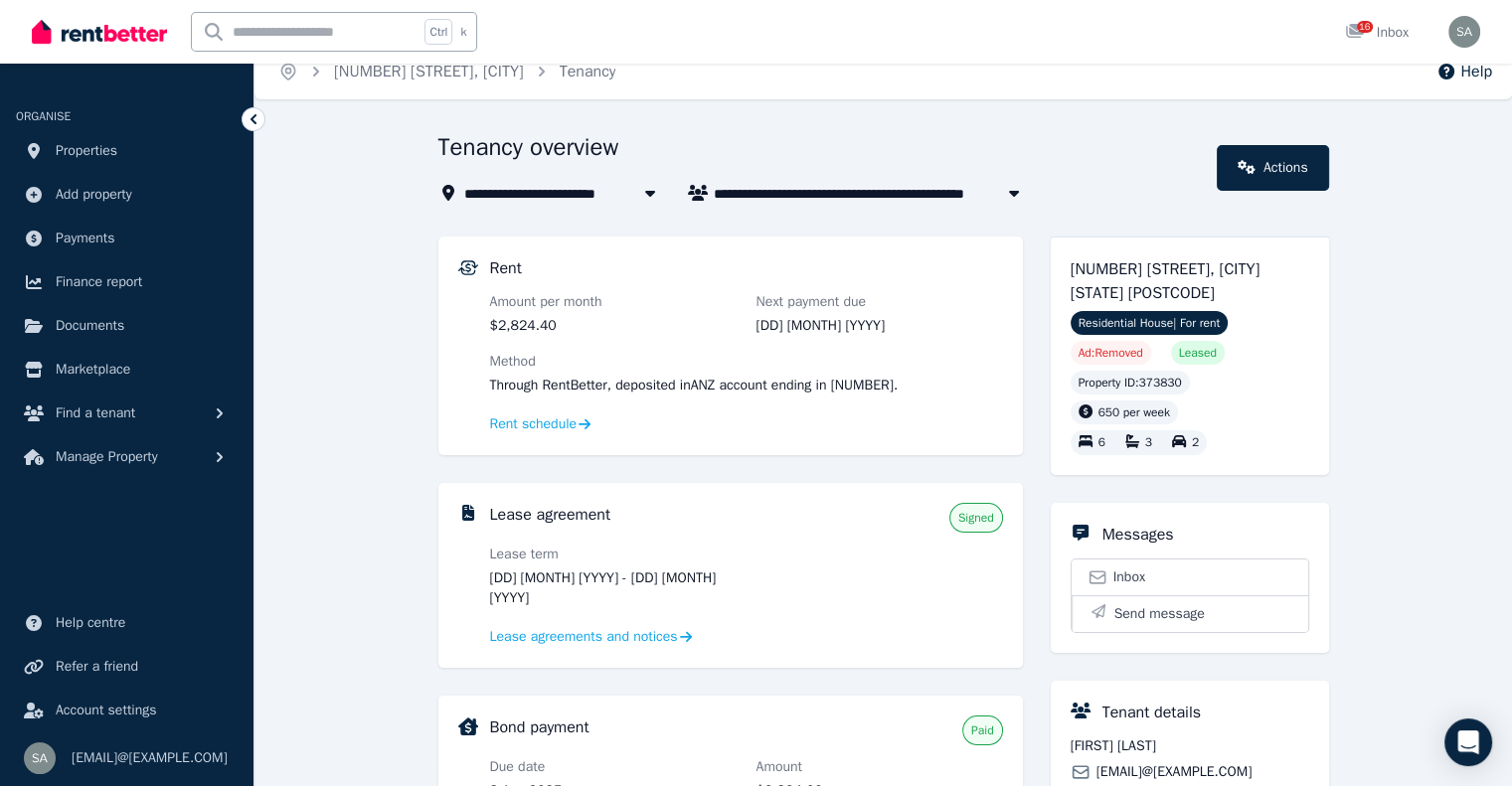 scroll, scrollTop: 0, scrollLeft: 0, axis: both 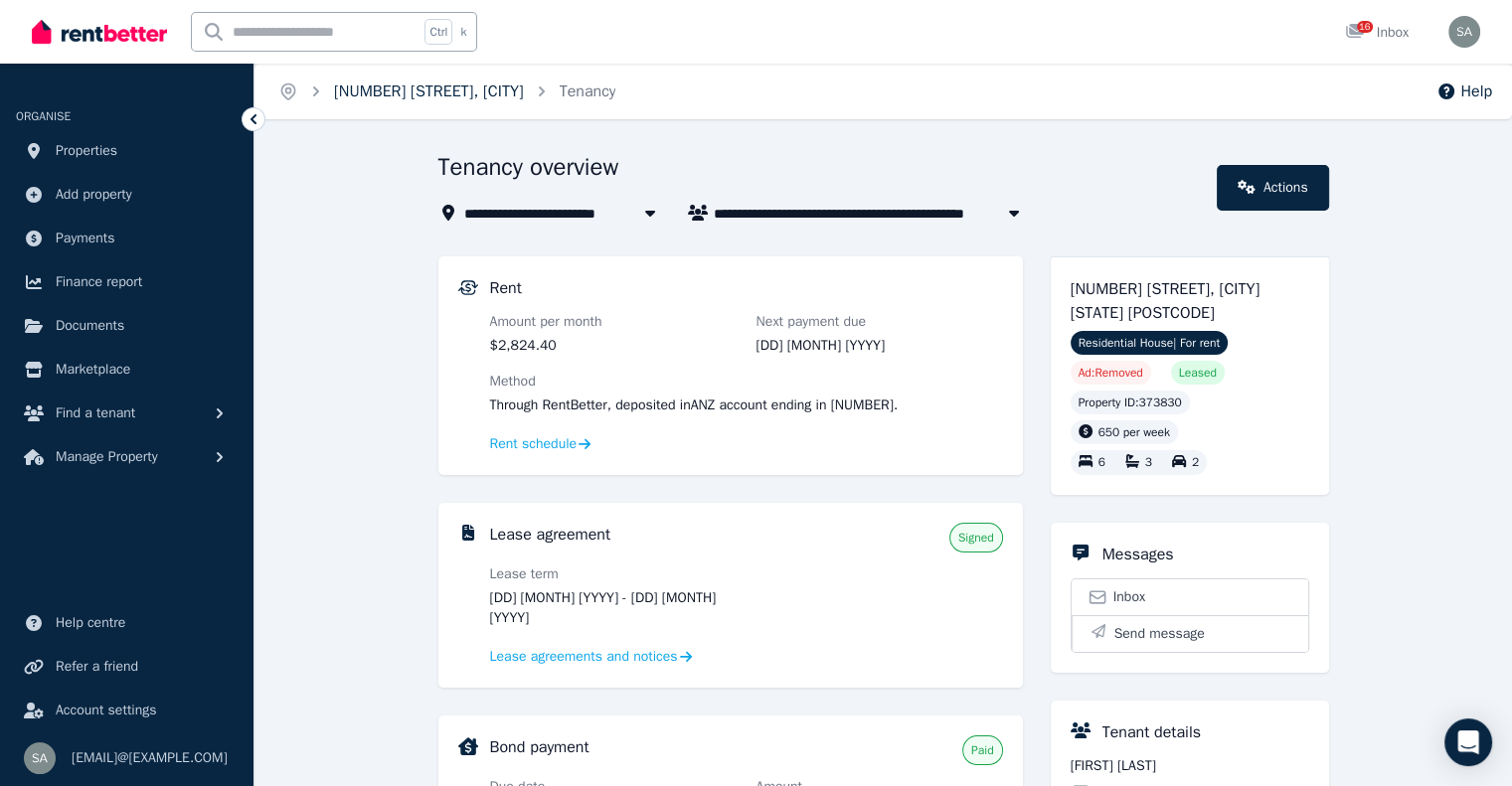 click on "[NUMBER] [STREET], [CITY]" at bounding box center [428, 91] 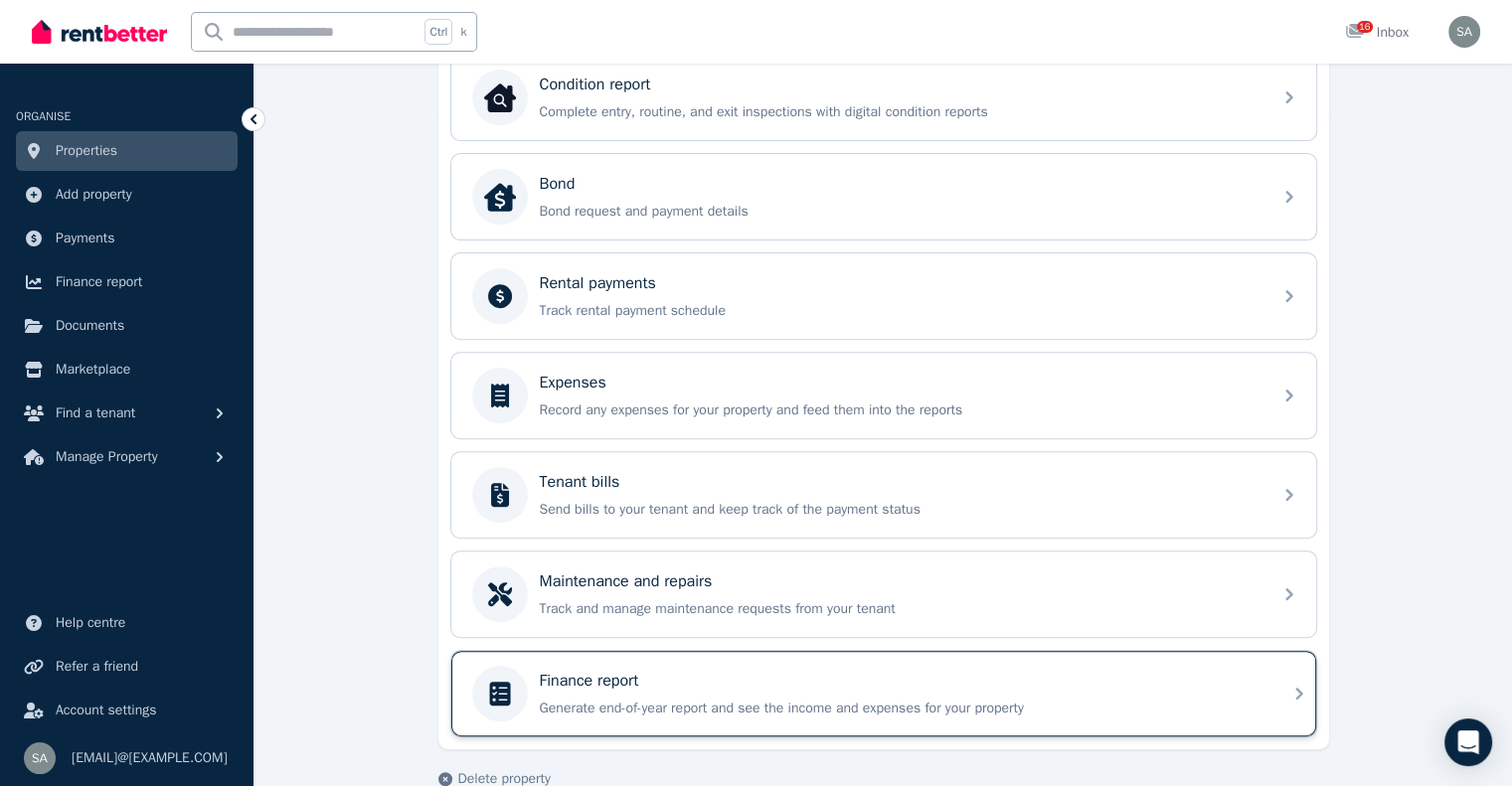 scroll, scrollTop: 705, scrollLeft: 0, axis: vertical 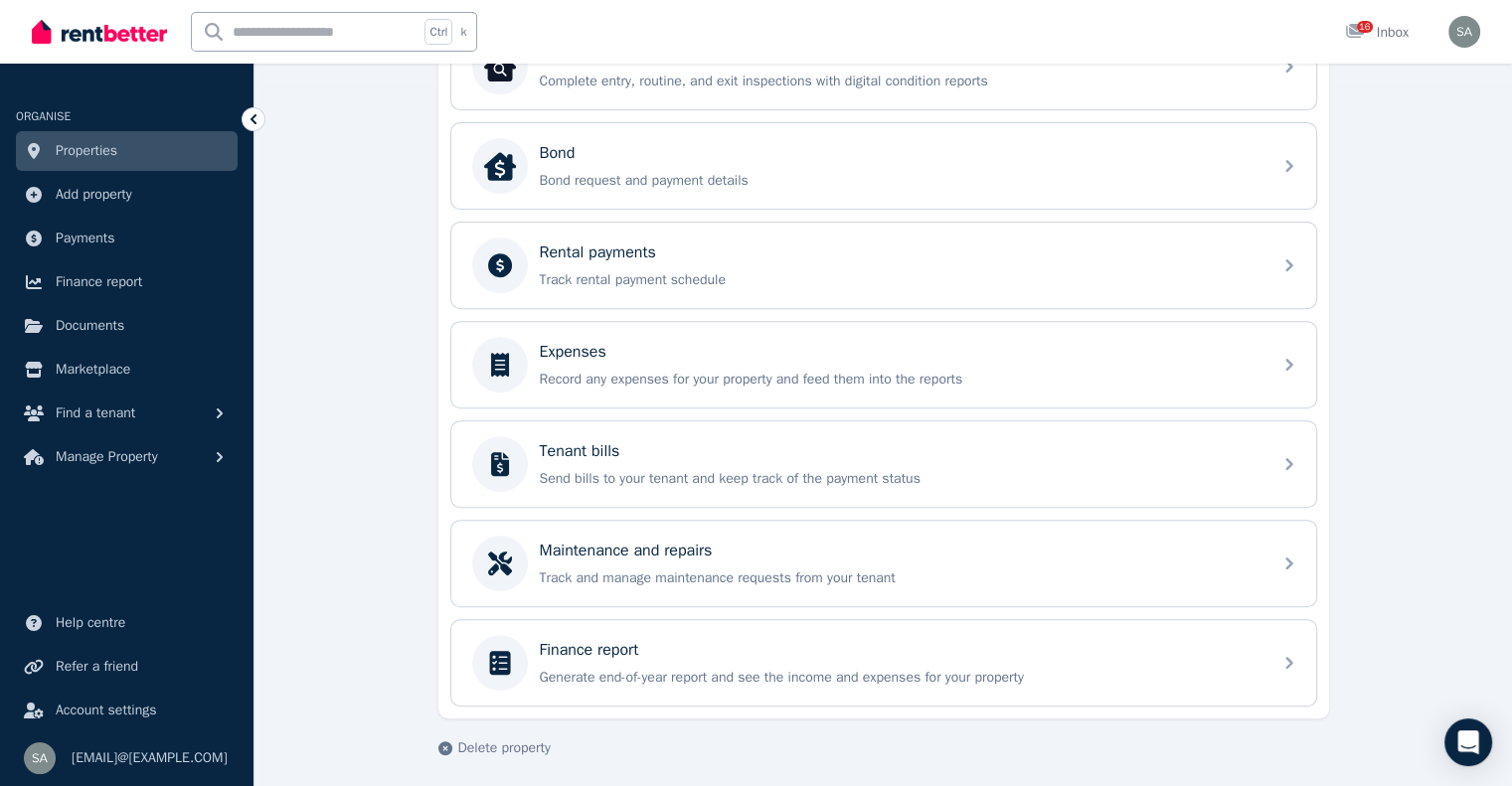 click on "Properties" at bounding box center (86, 151) 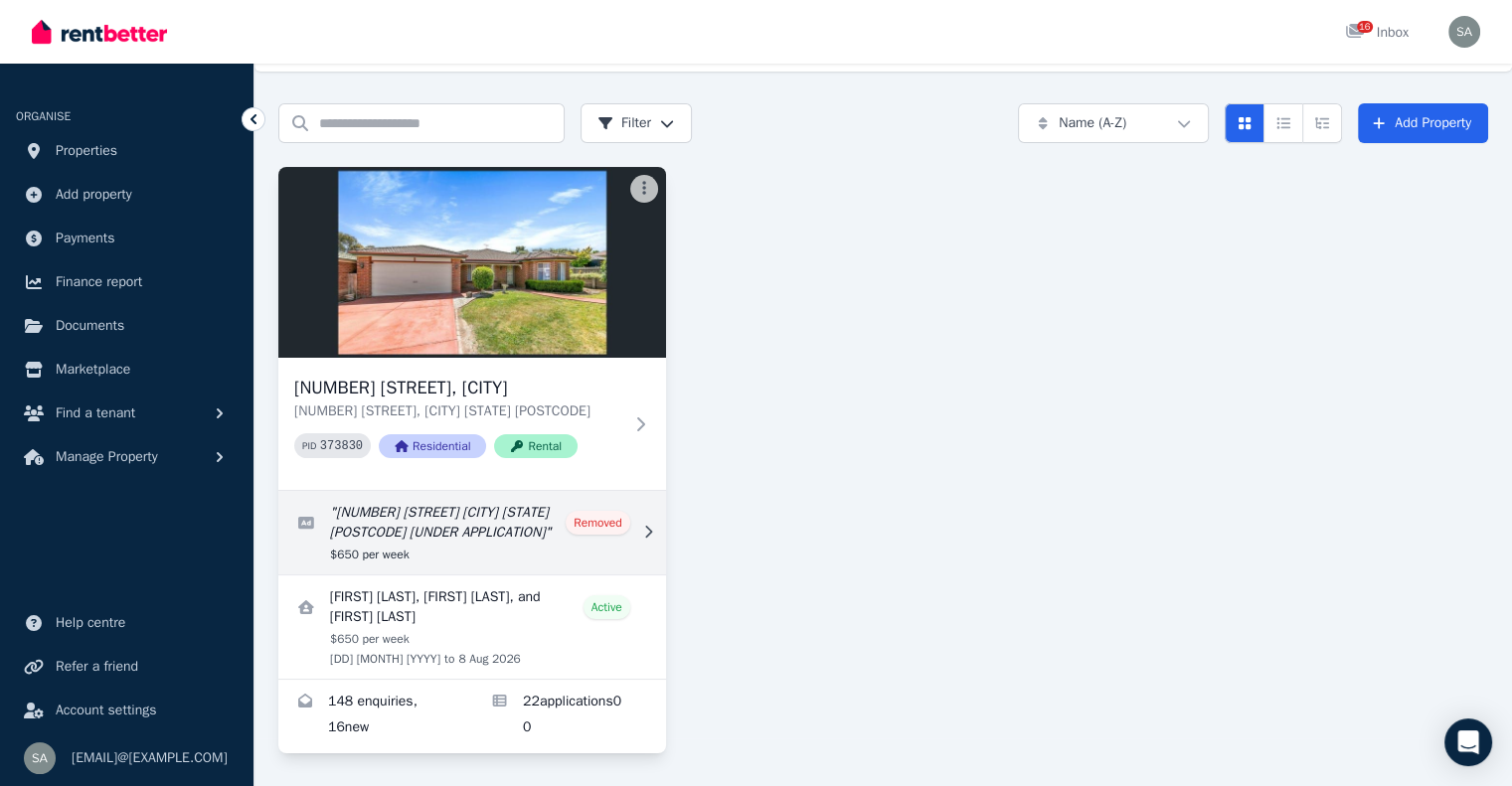 scroll, scrollTop: 50, scrollLeft: 0, axis: vertical 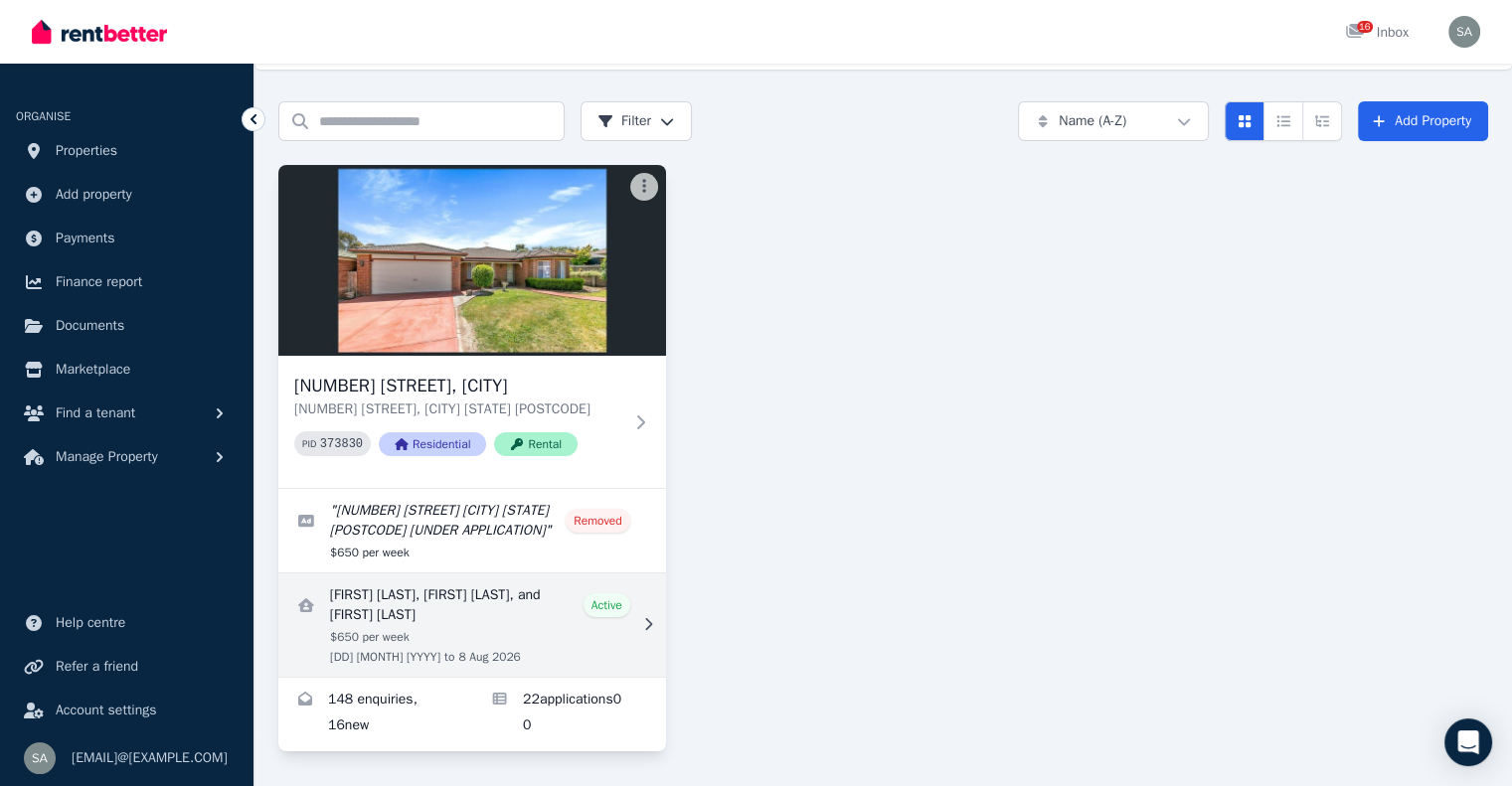 click at bounding box center (644, 625) 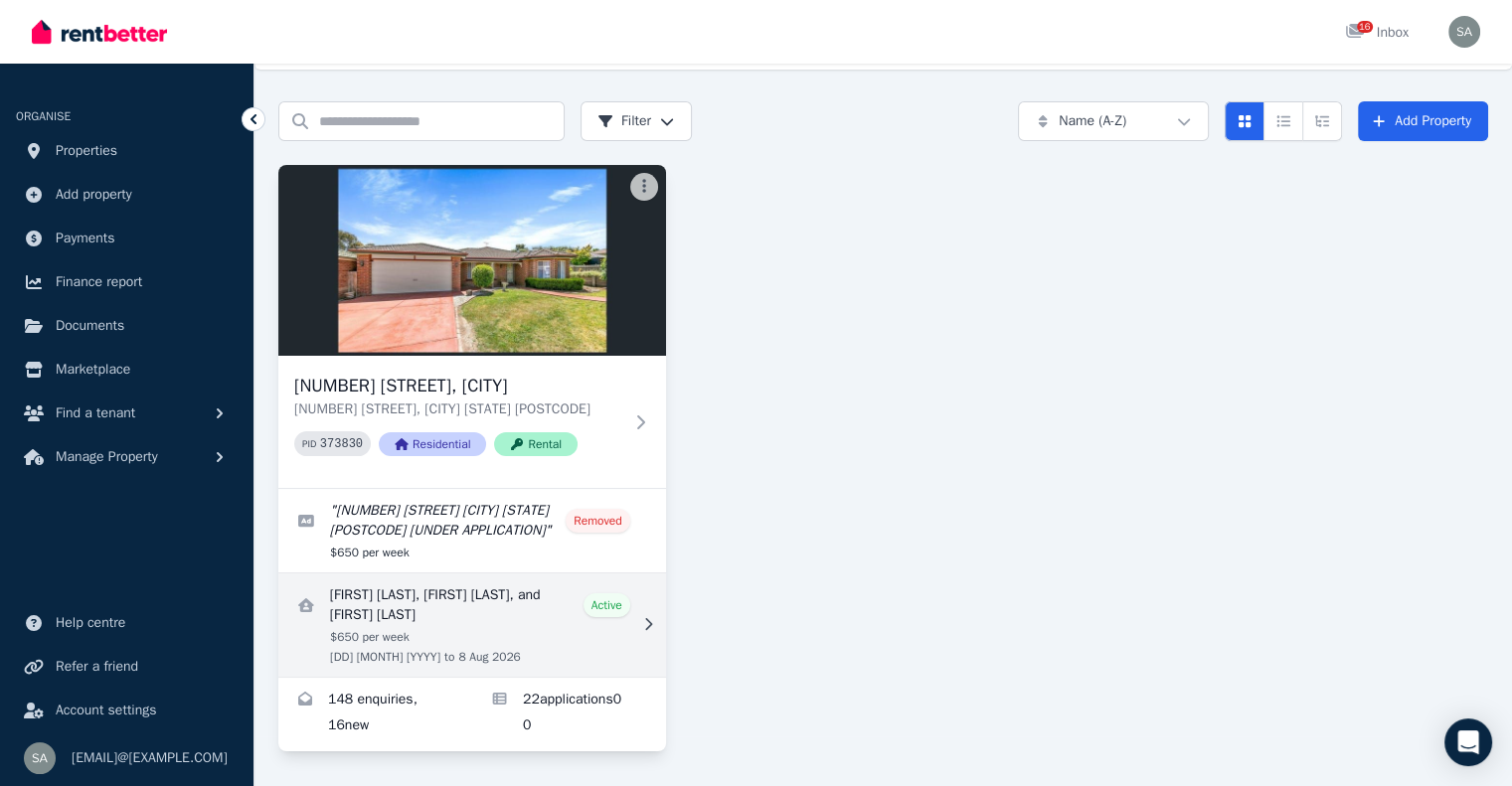 click at bounding box center (472, 625) 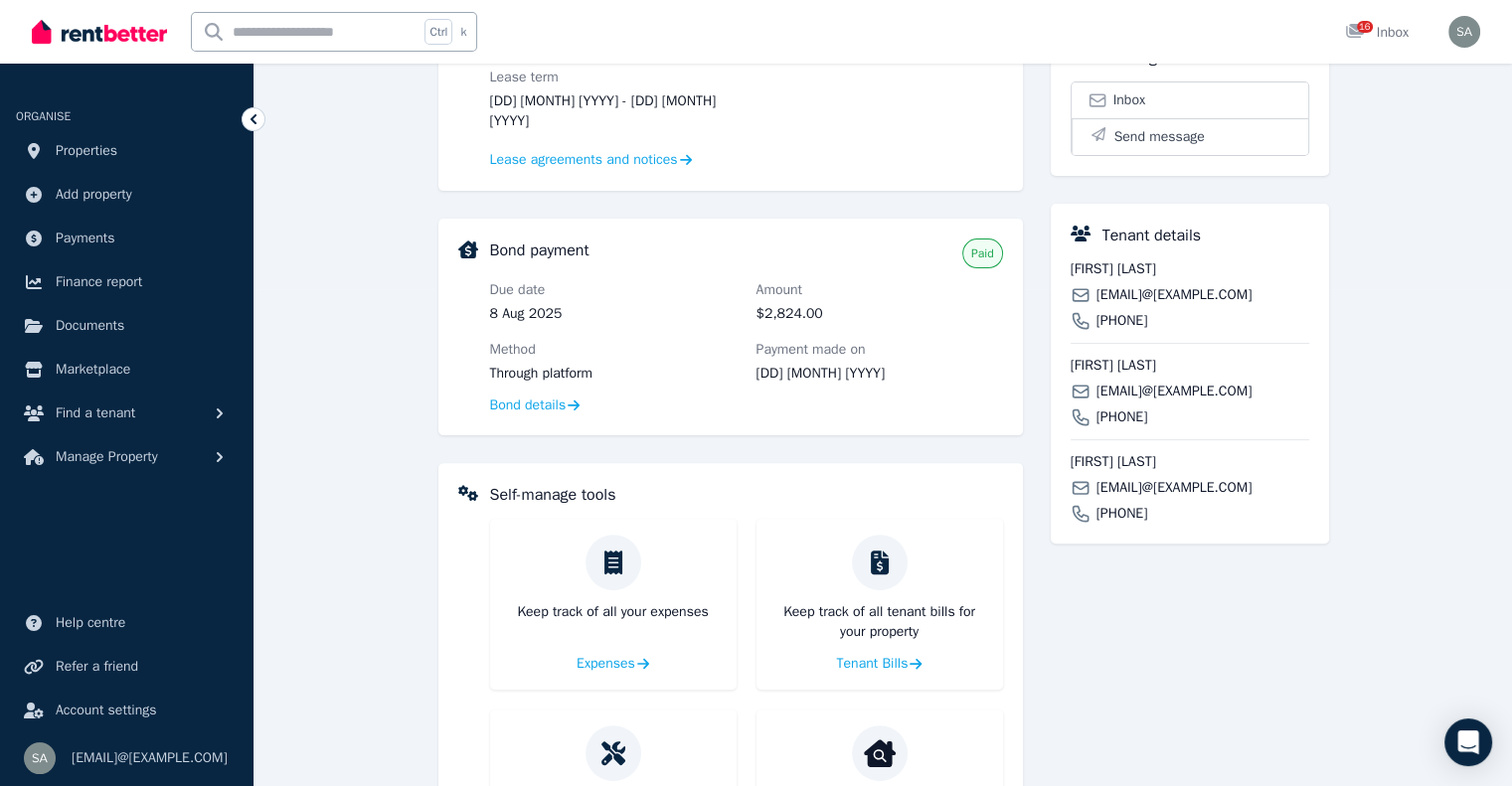 scroll, scrollTop: 646, scrollLeft: 0, axis: vertical 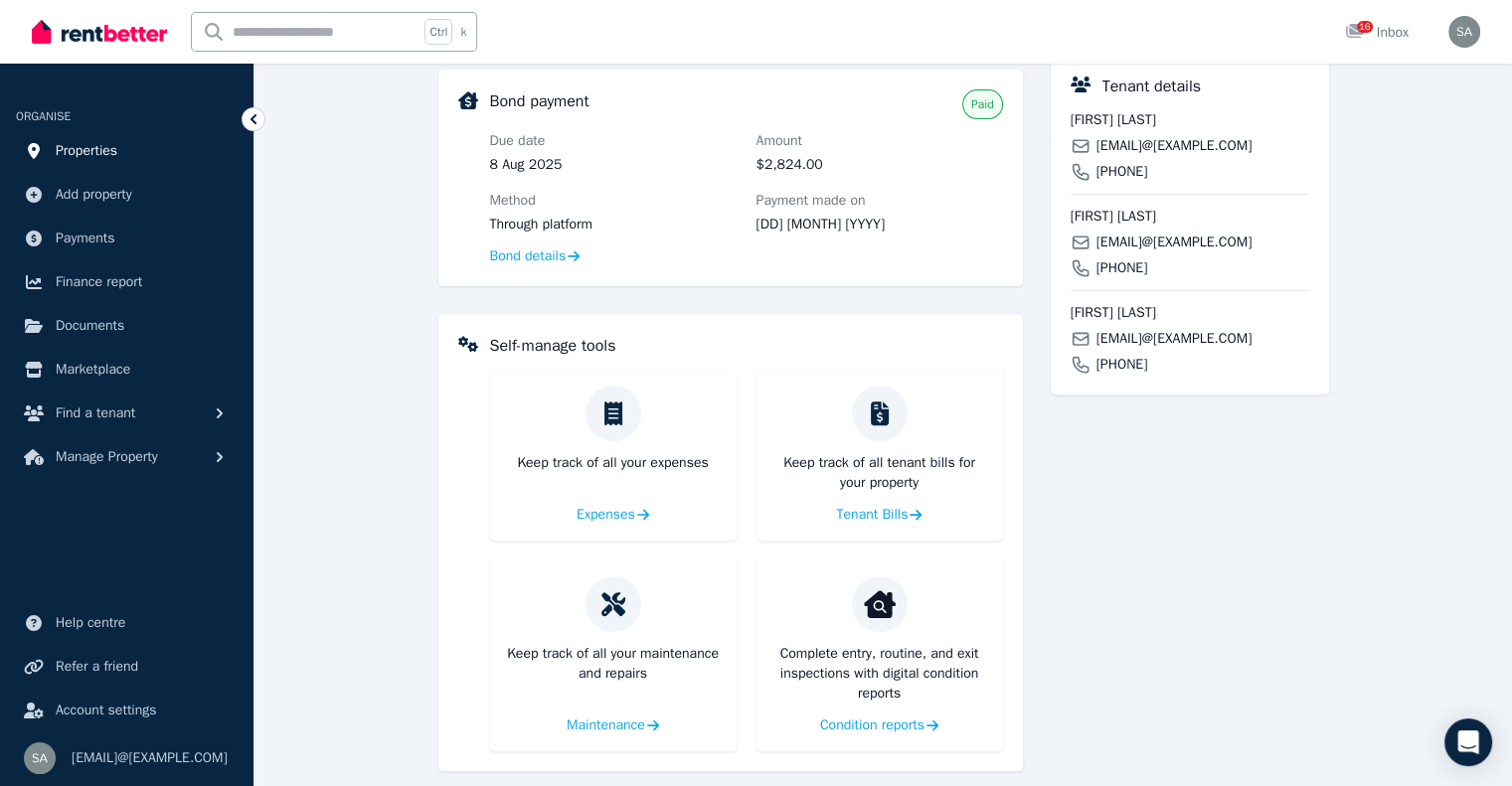 click on "Properties" at bounding box center (86, 151) 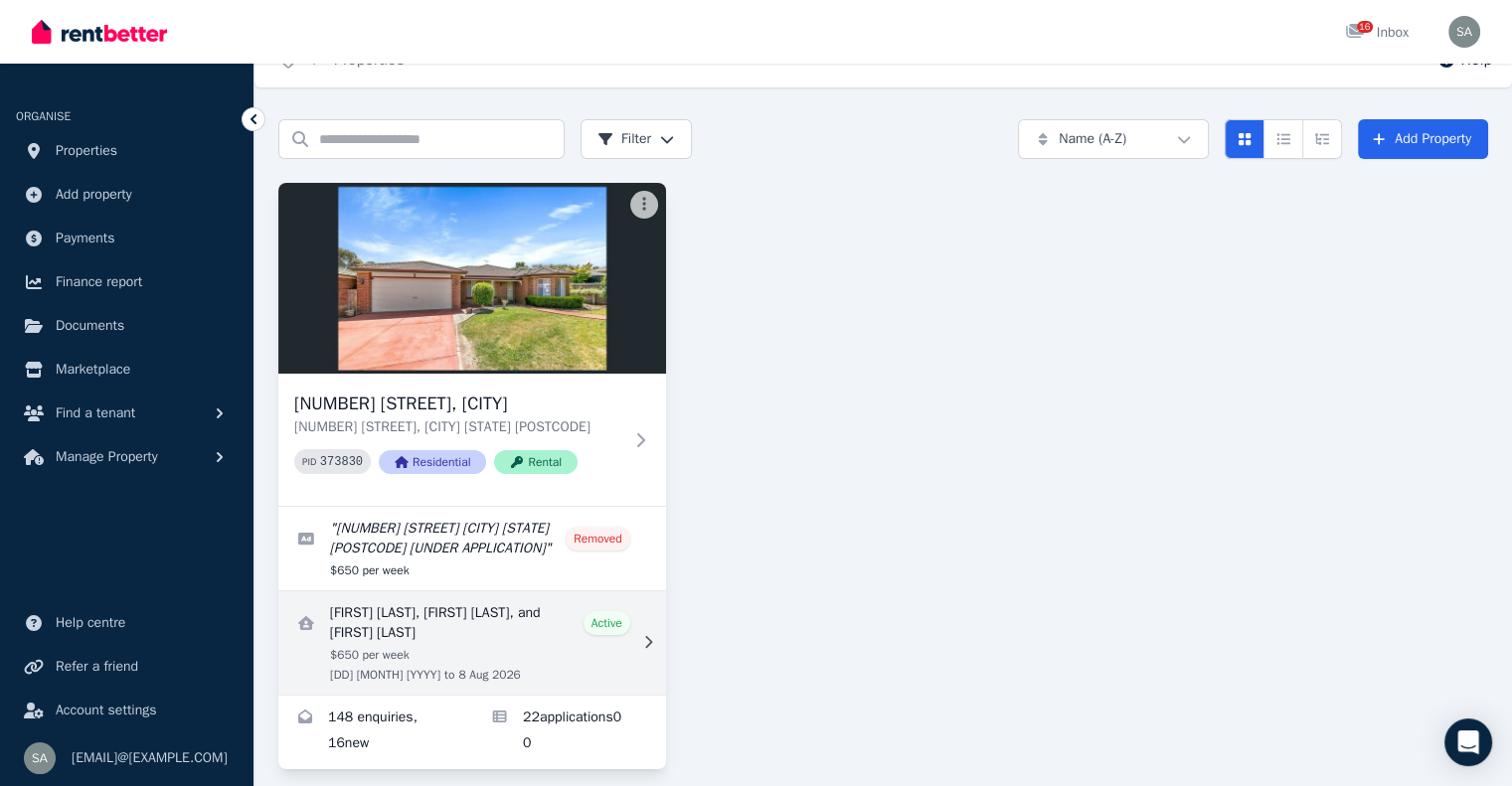 scroll, scrollTop: 50, scrollLeft: 0, axis: vertical 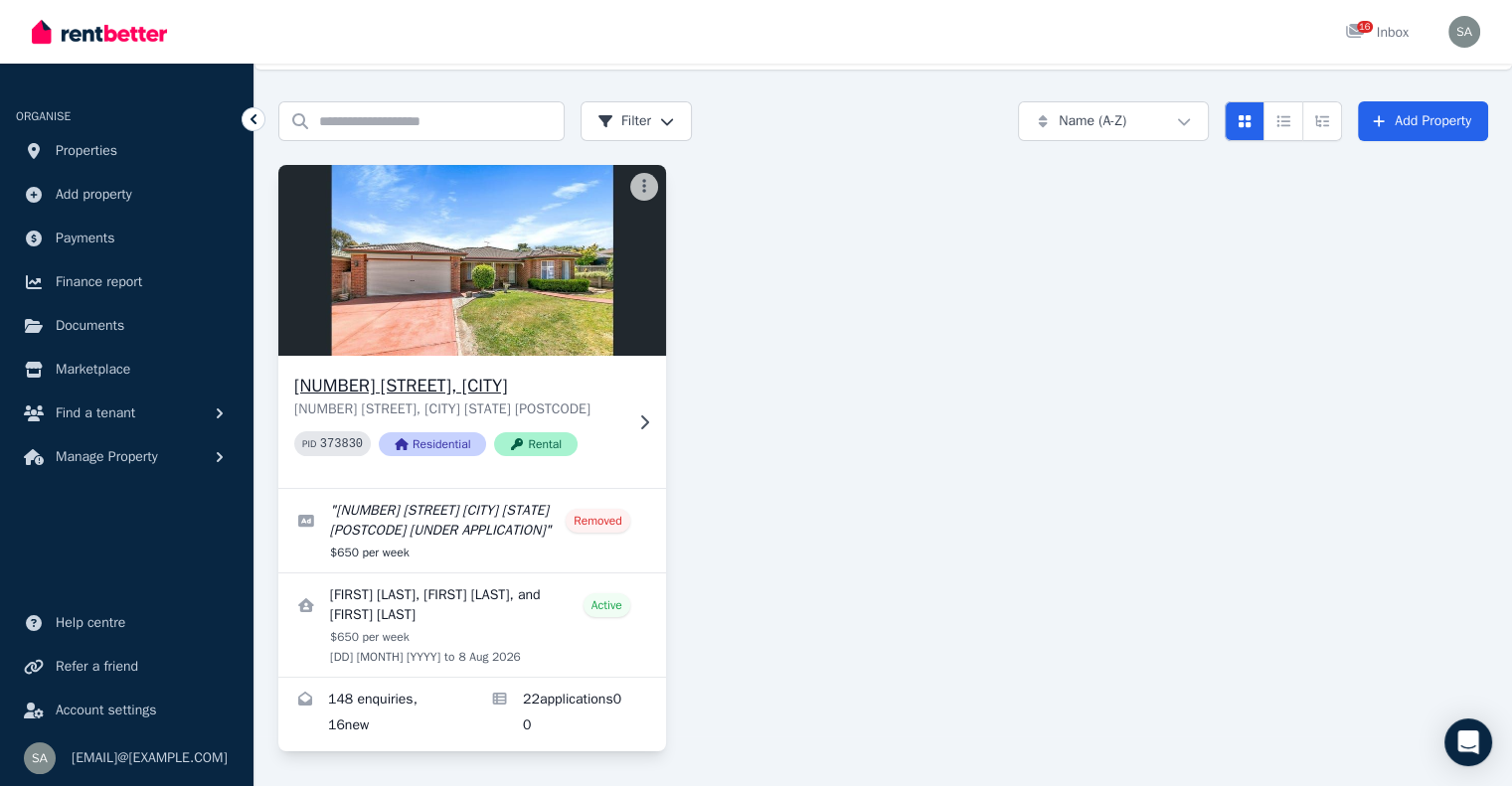 click on "[NUMBER] [STREET], [CITY] [NUMBER] [STREET], [CITY] [STATE] PID 373830 Residential Rental" at bounding box center [472, 421] 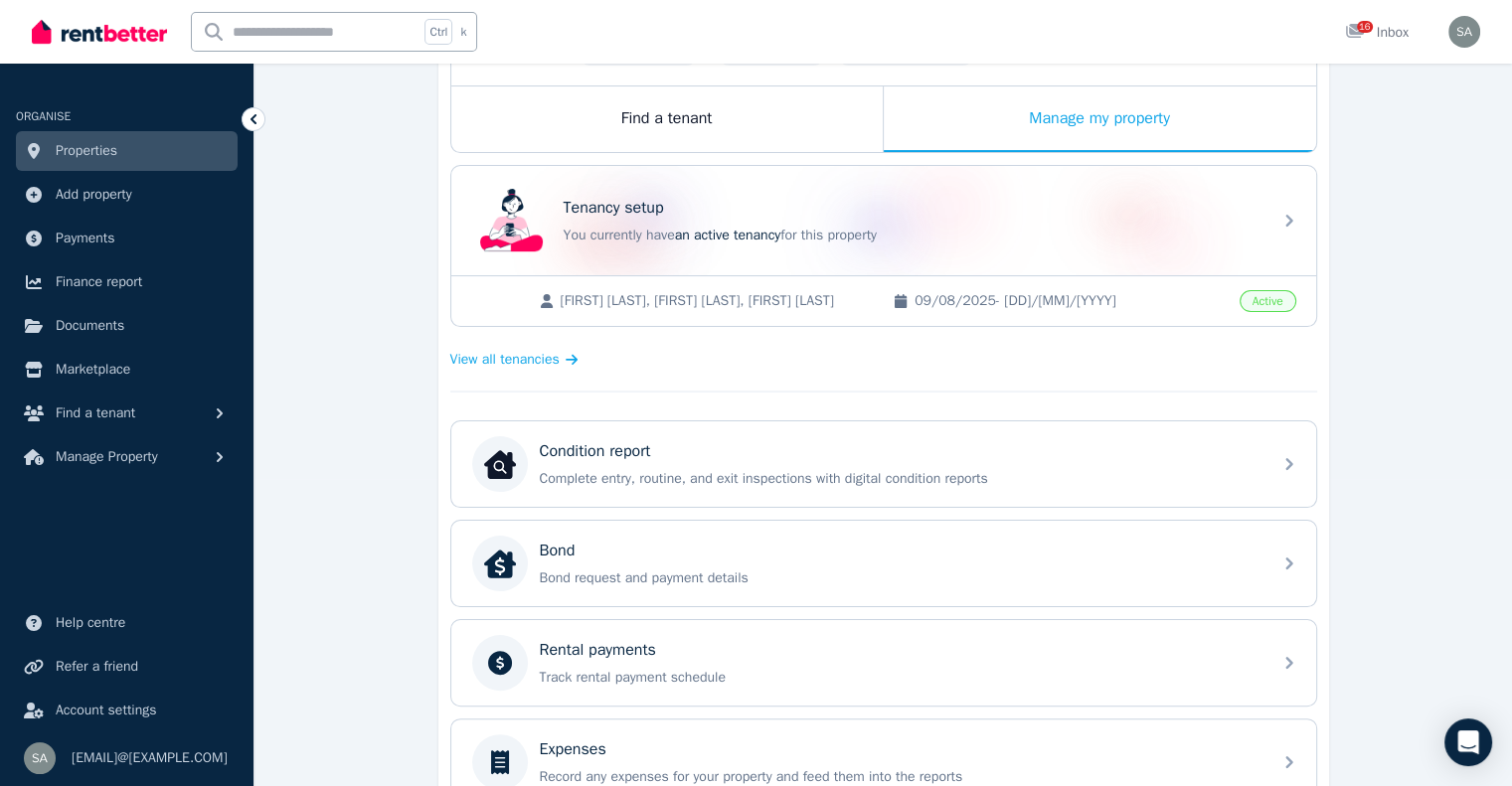 scroll, scrollTop: 0, scrollLeft: 0, axis: both 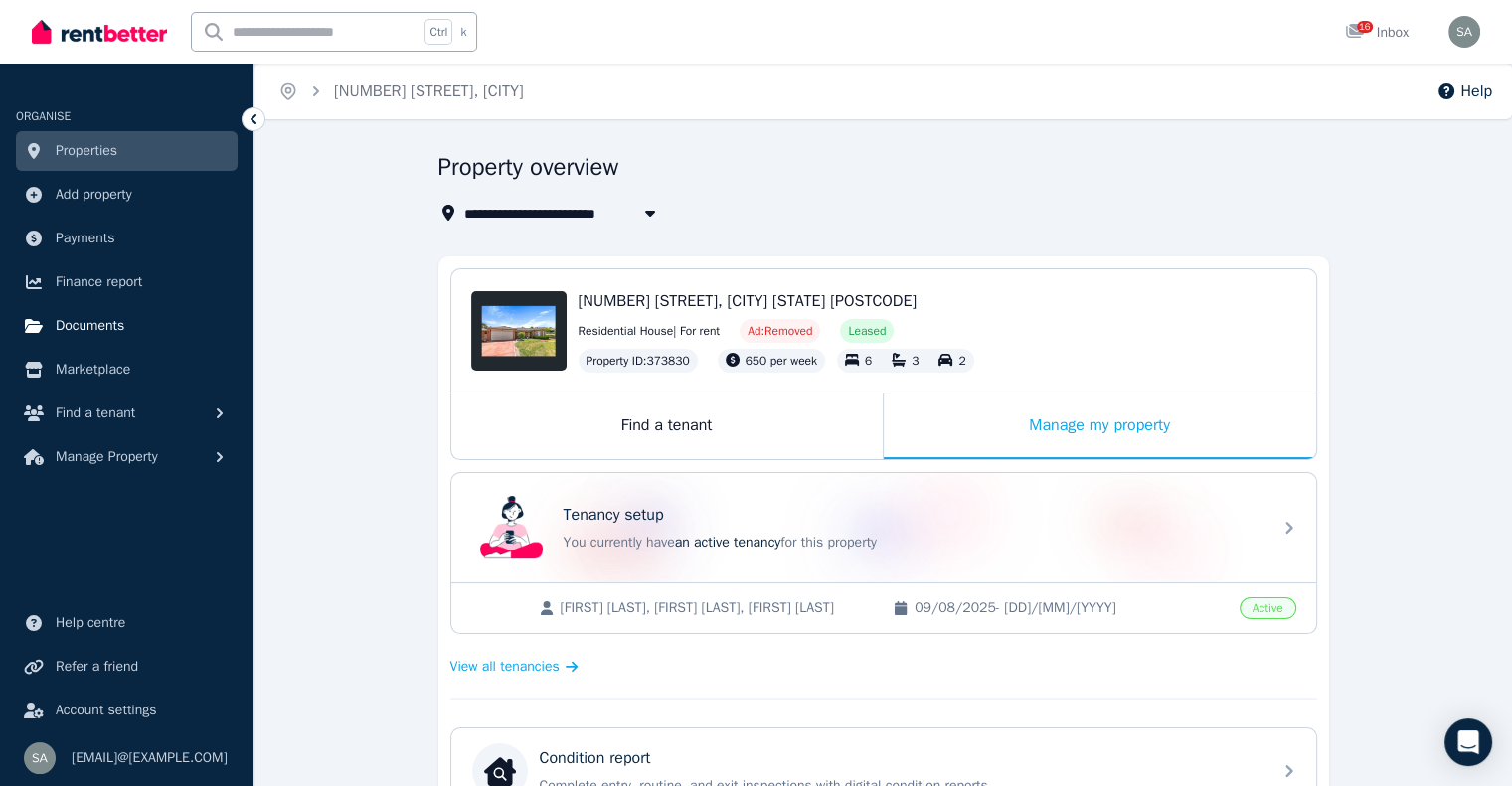 click on "Documents" at bounding box center [89, 326] 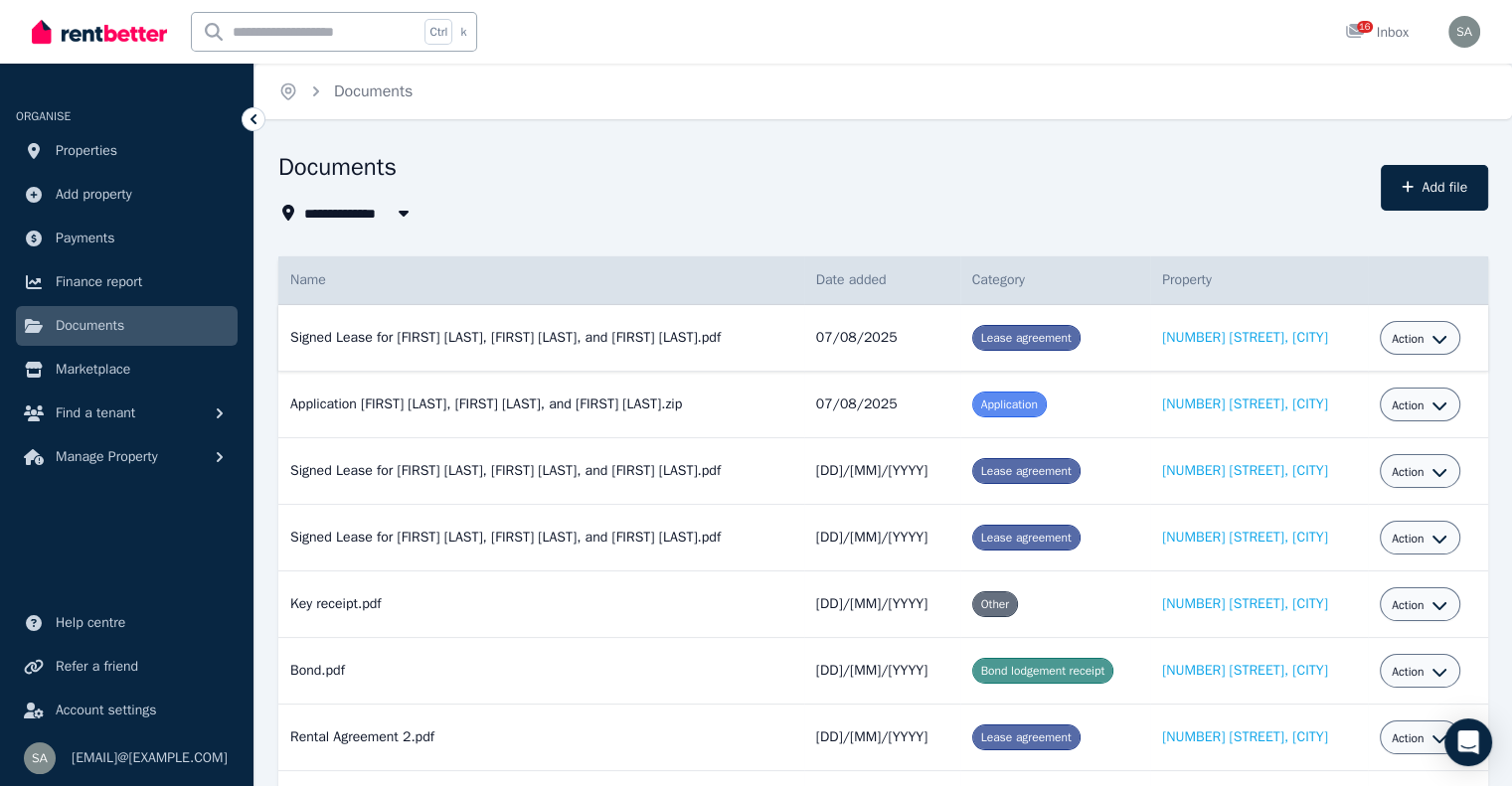 click 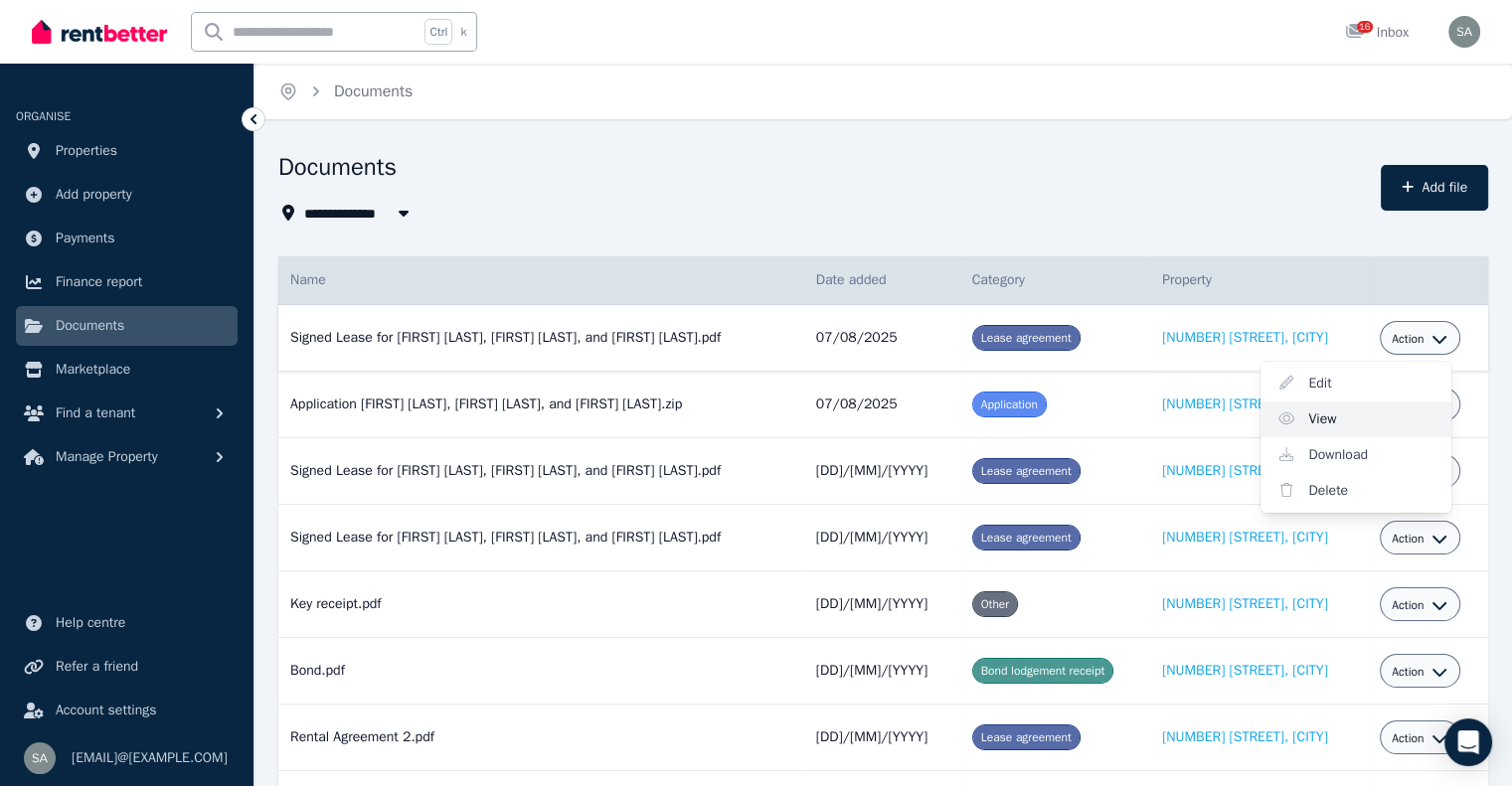 click on "View" at bounding box center (1356, 419) 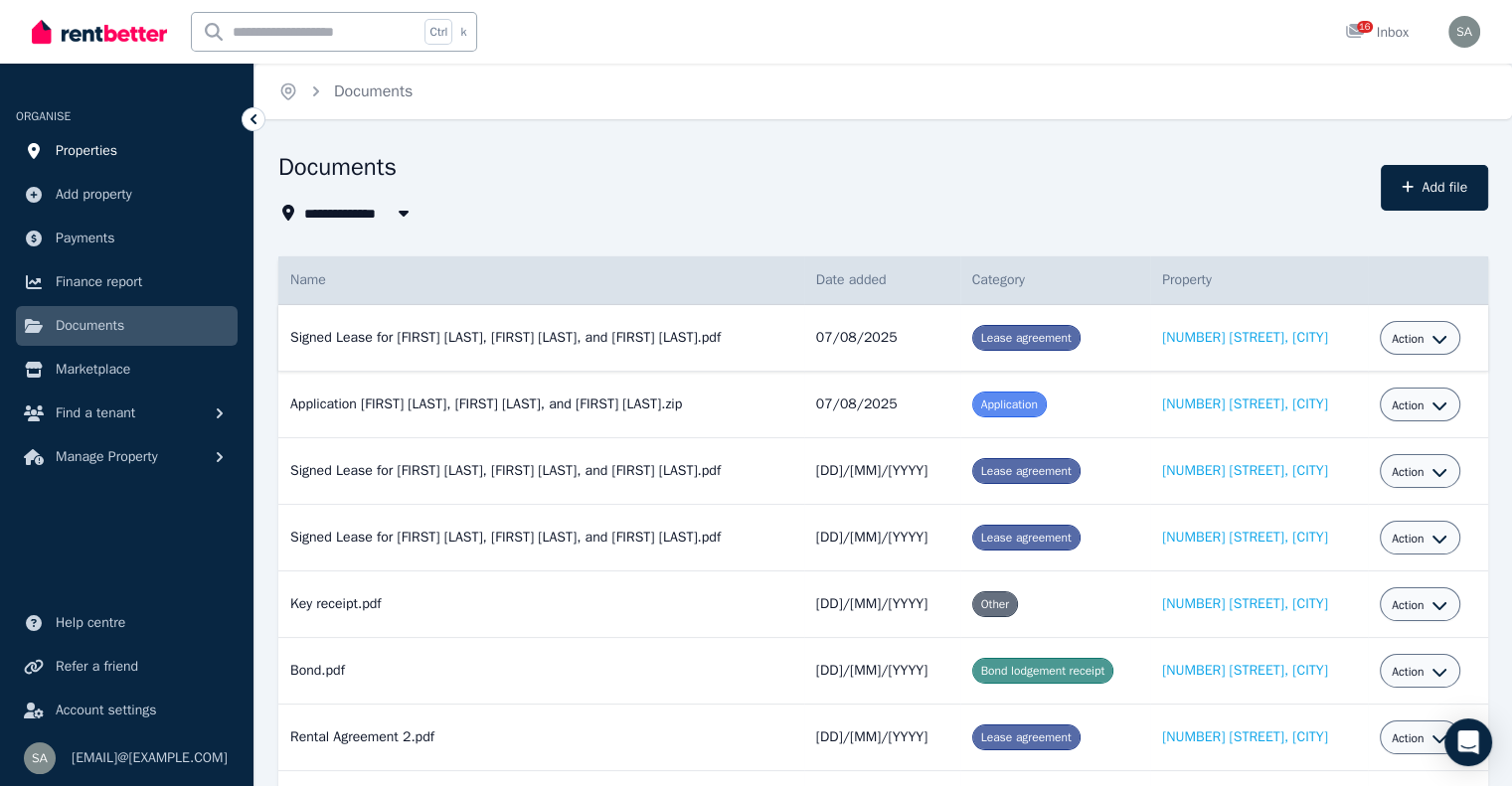 click on "Properties" at bounding box center (86, 151) 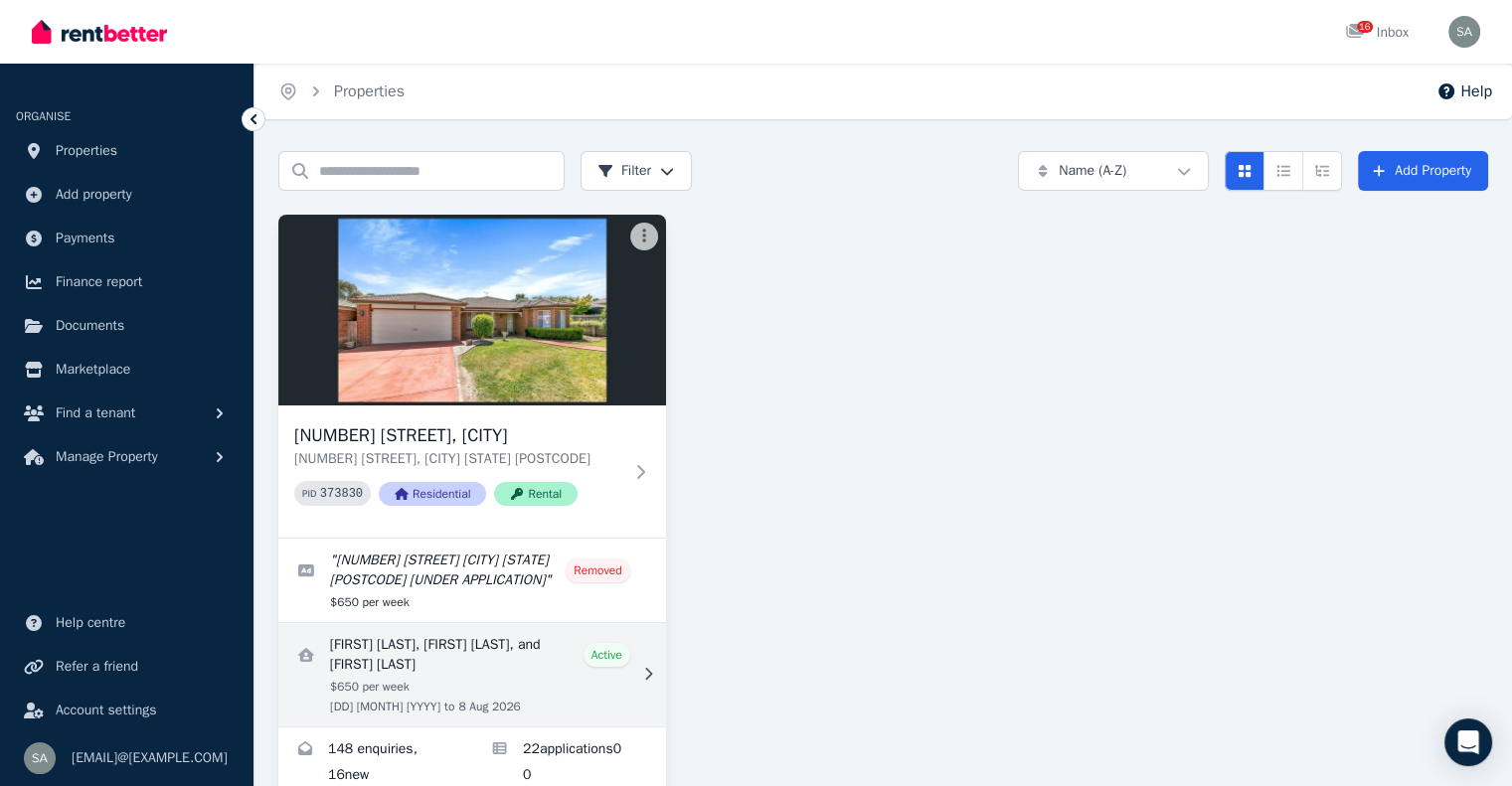 click at bounding box center [472, 675] 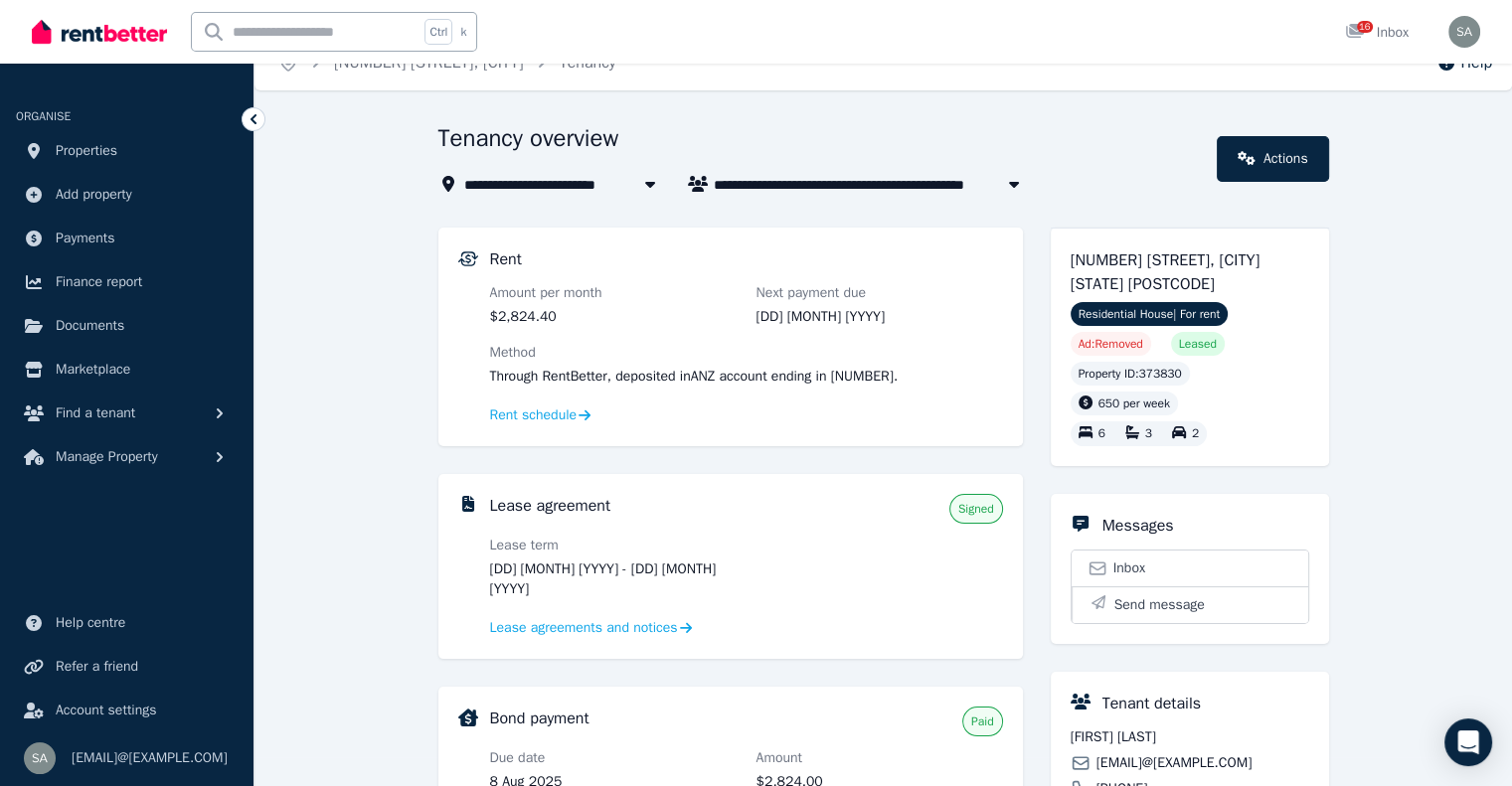 scroll, scrollTop: 0, scrollLeft: 0, axis: both 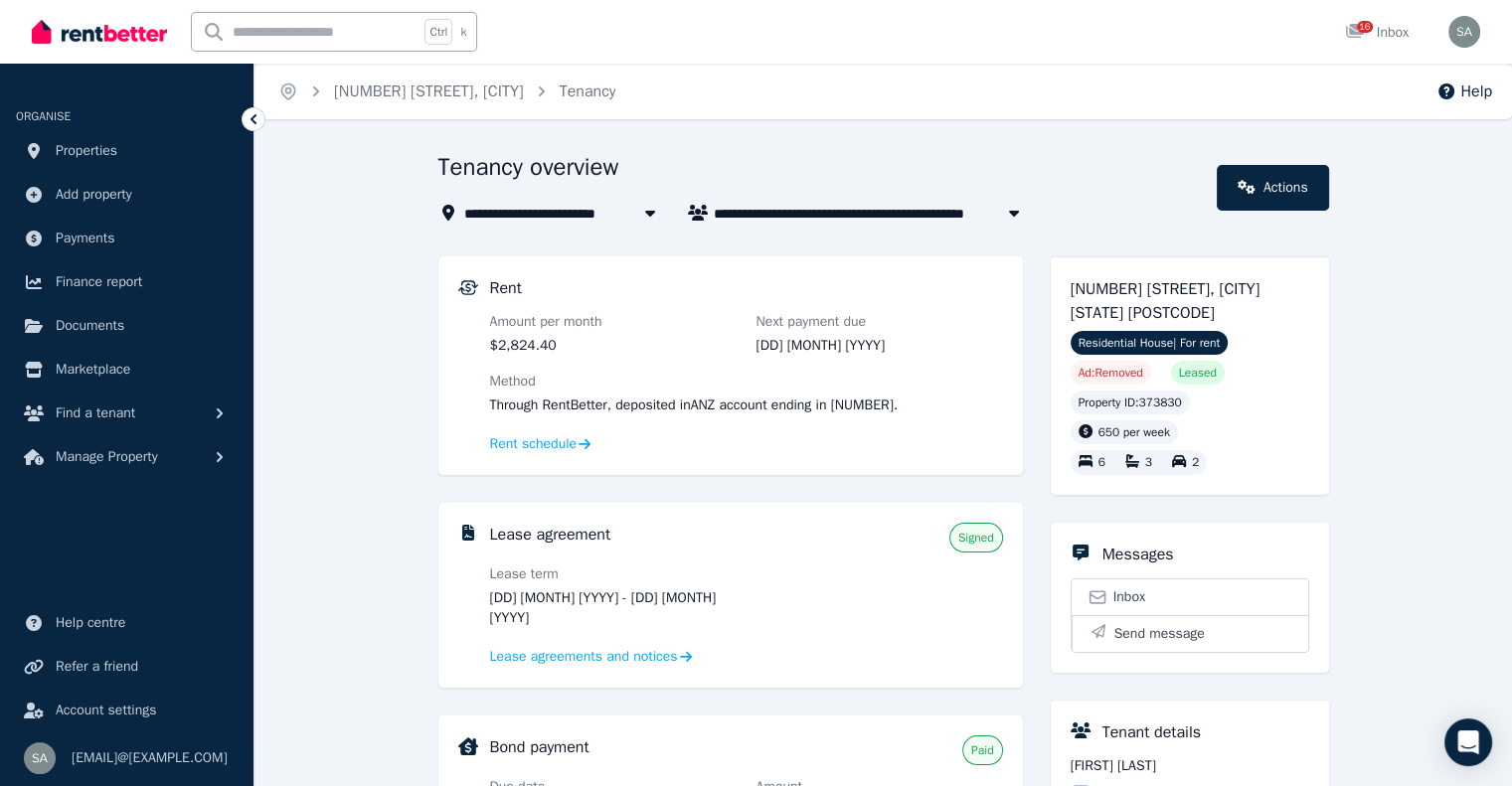click at bounding box center [1014, 213] 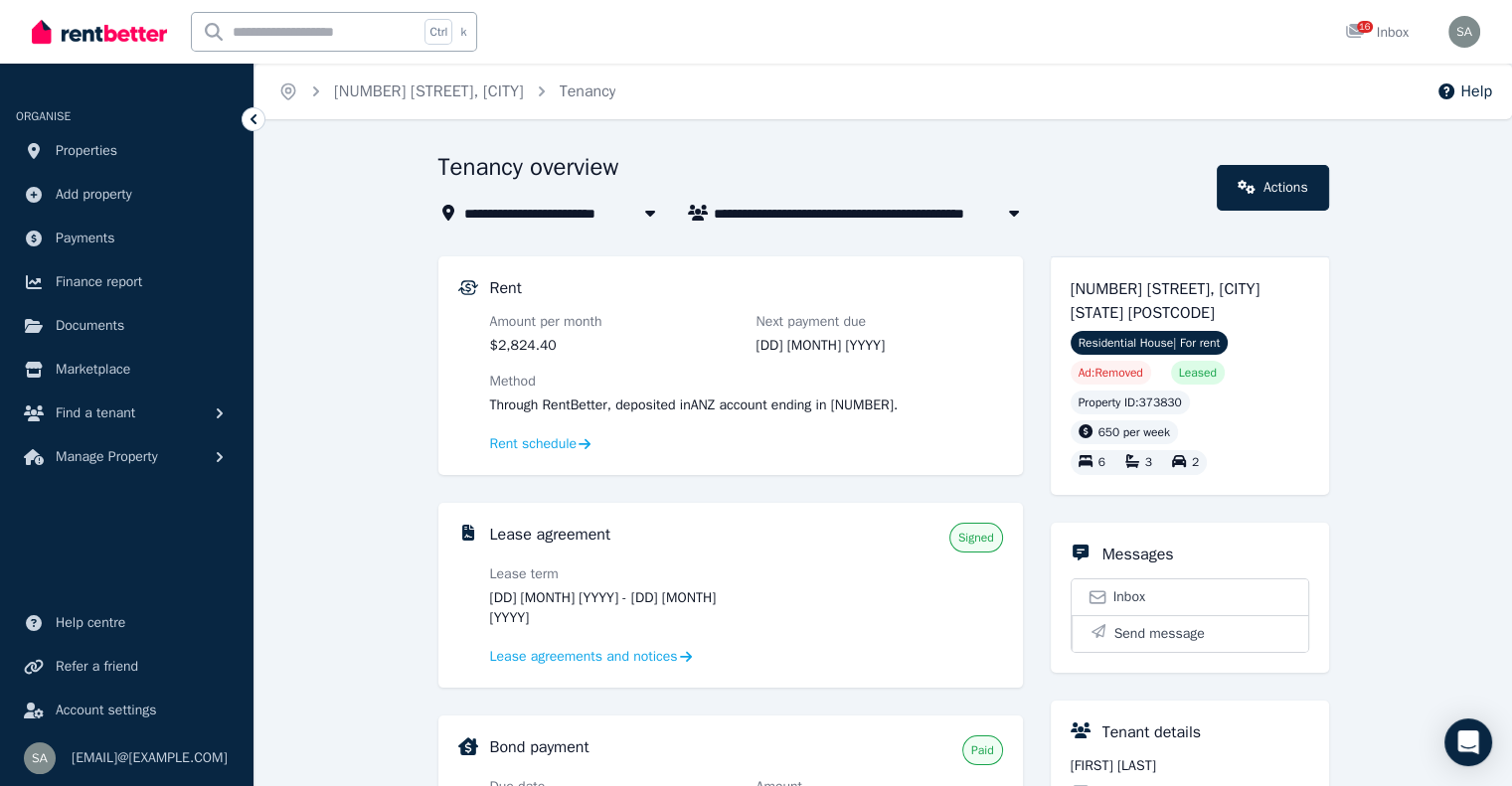 click on "**********" at bounding box center [756, 393] 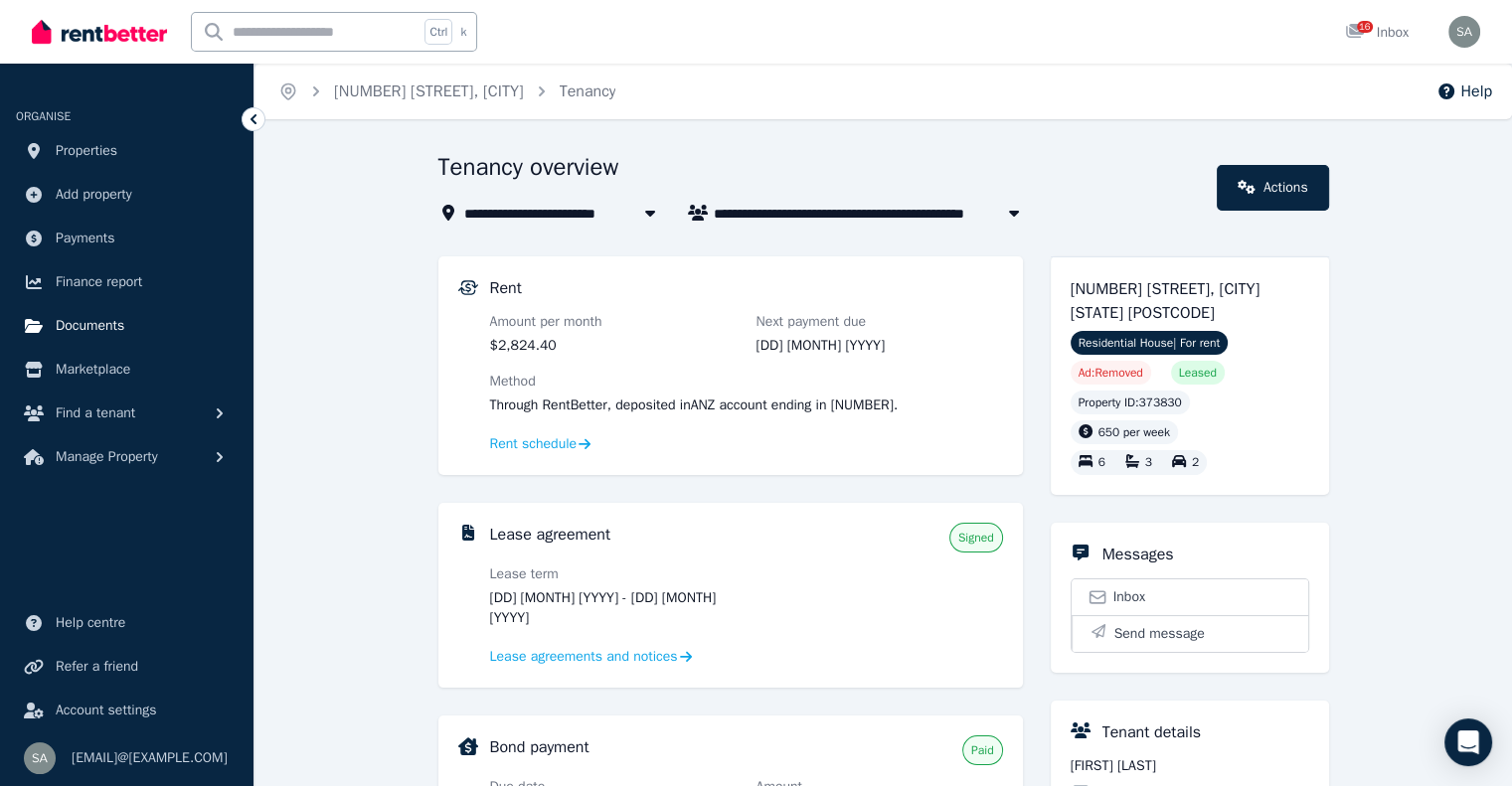 click on "Documents" at bounding box center (89, 326) 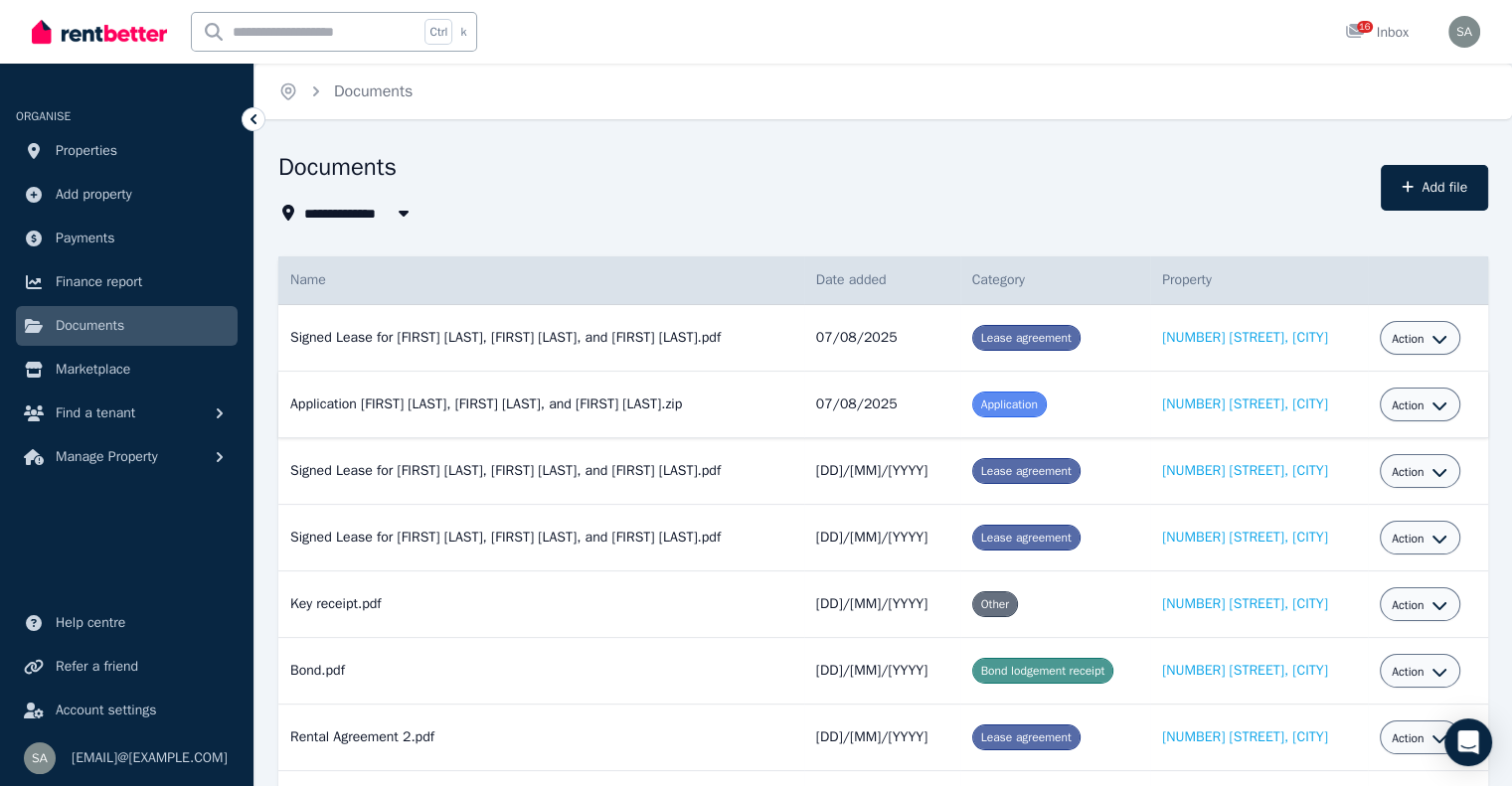 click on "Action" at bounding box center [1408, 405] 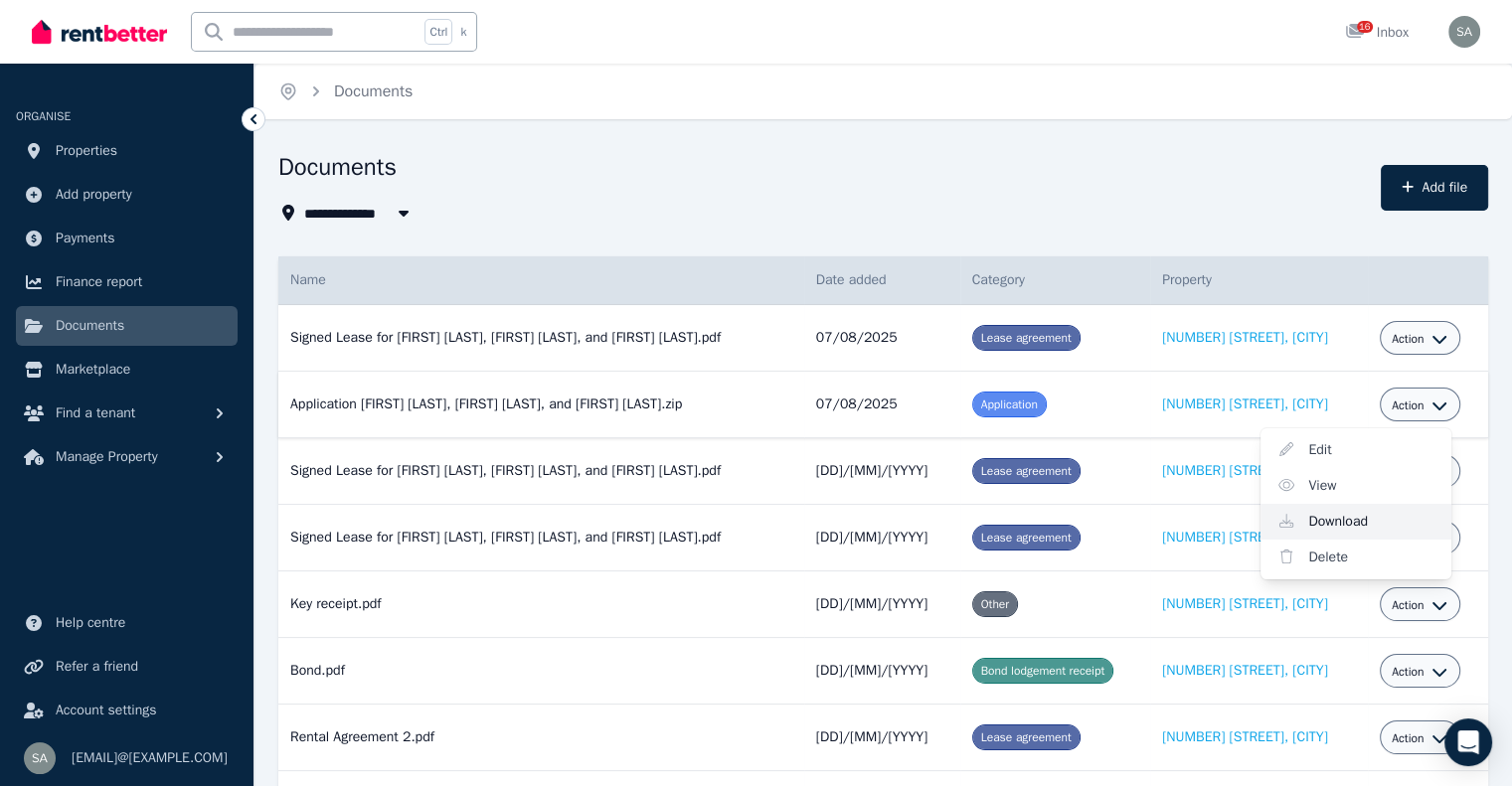 click on "Download" at bounding box center [1356, 522] 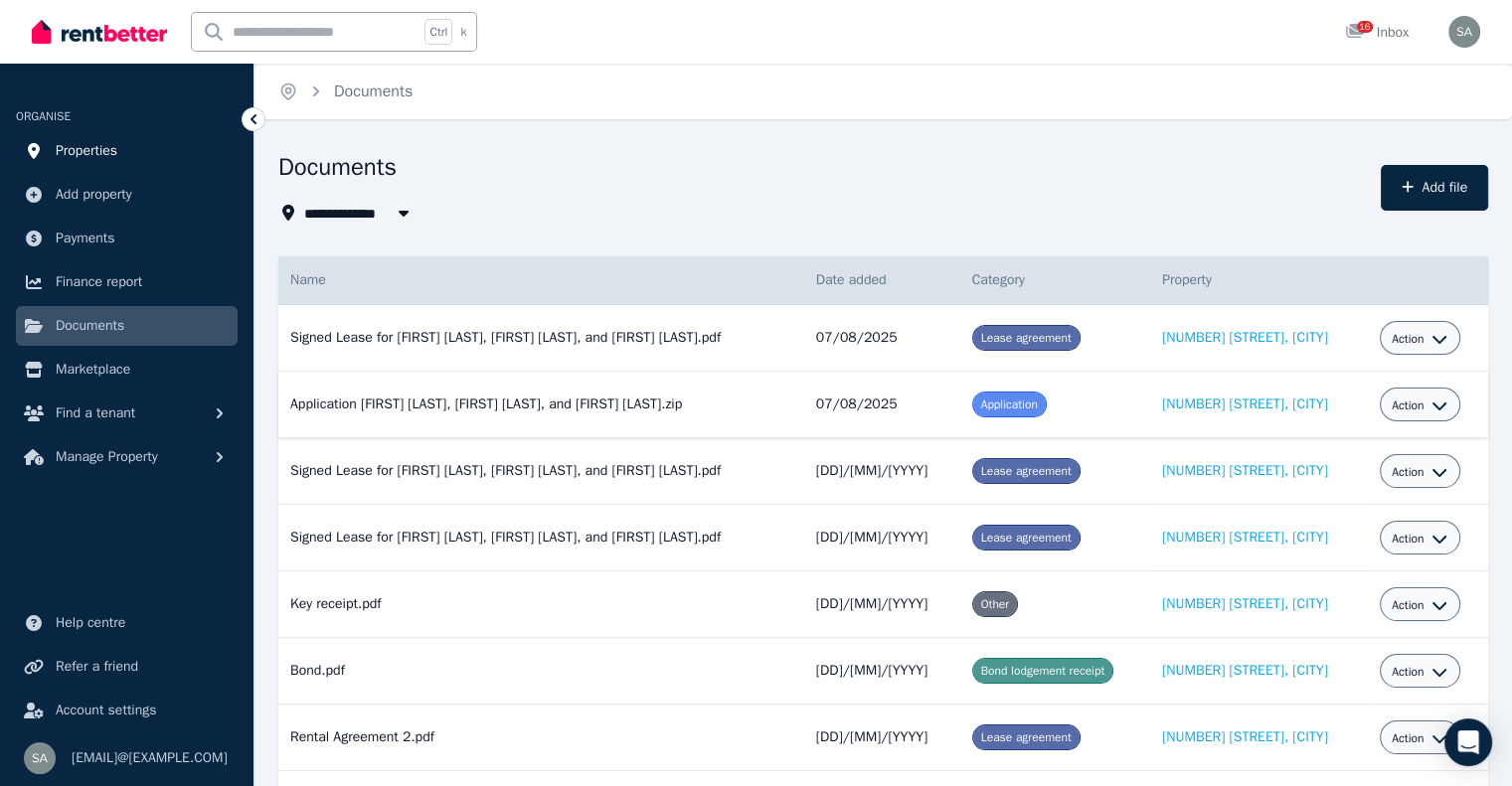 click on "Properties" at bounding box center (86, 151) 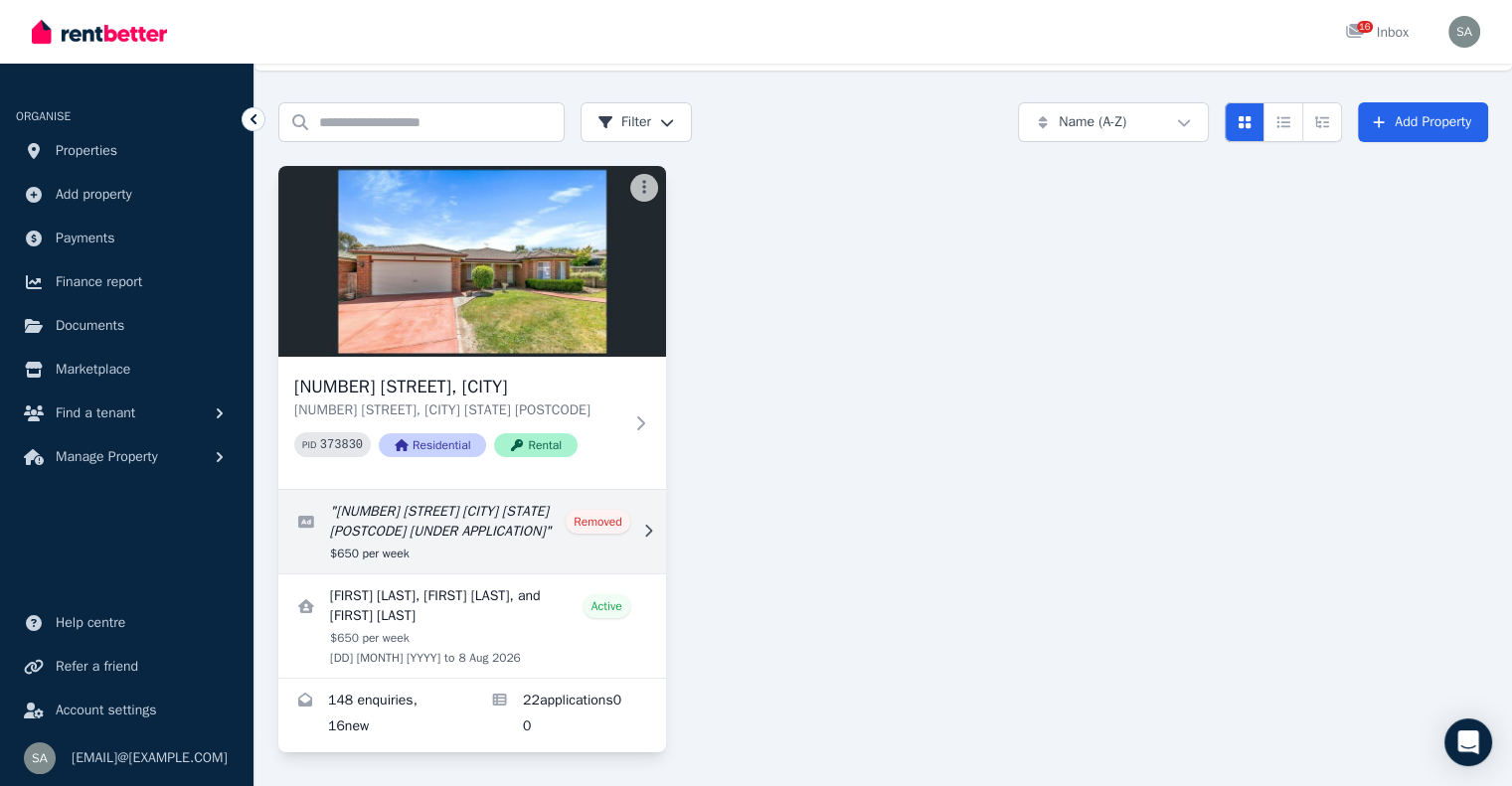 scroll, scrollTop: 50, scrollLeft: 0, axis: vertical 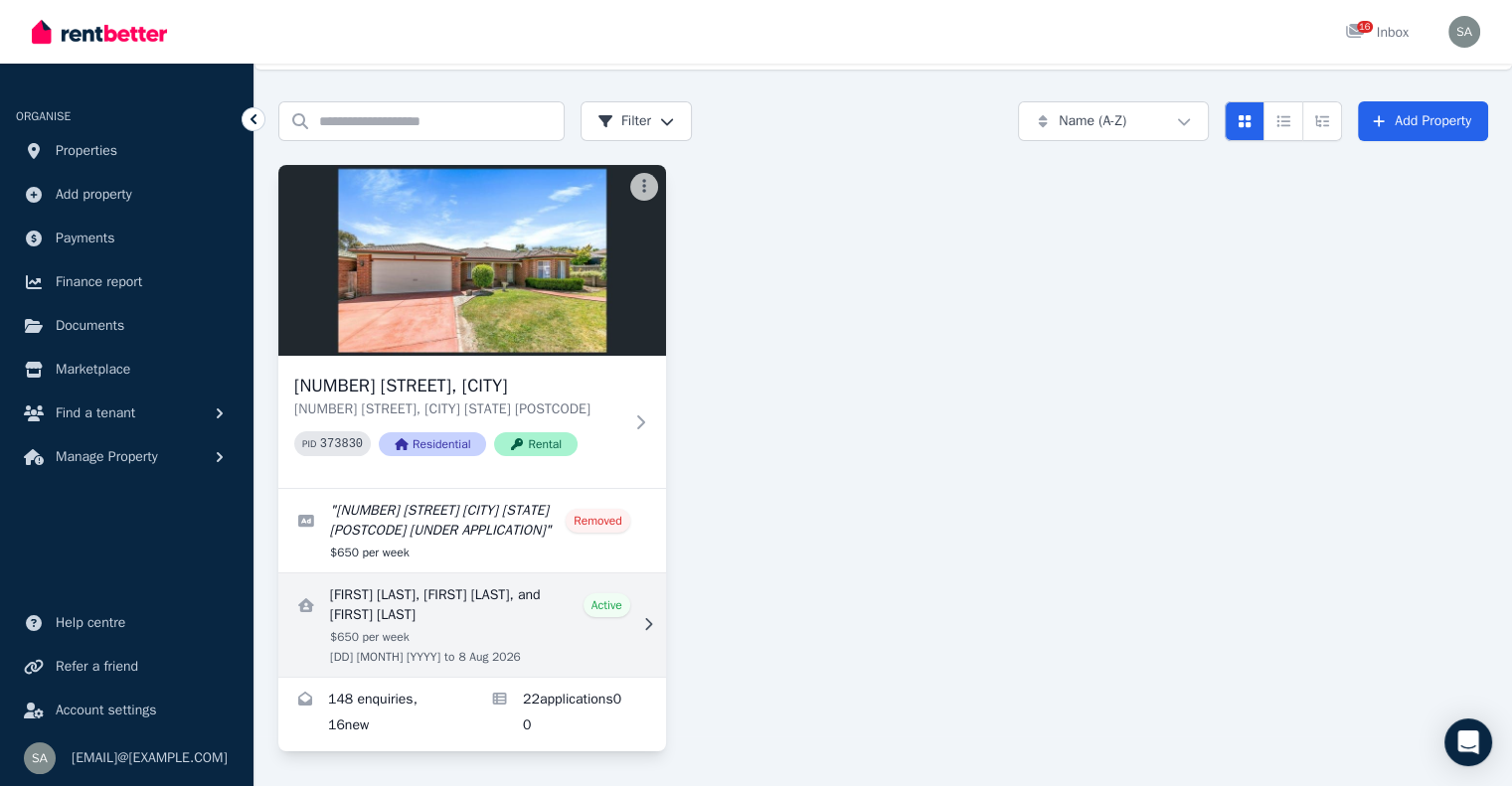 click at bounding box center [472, 625] 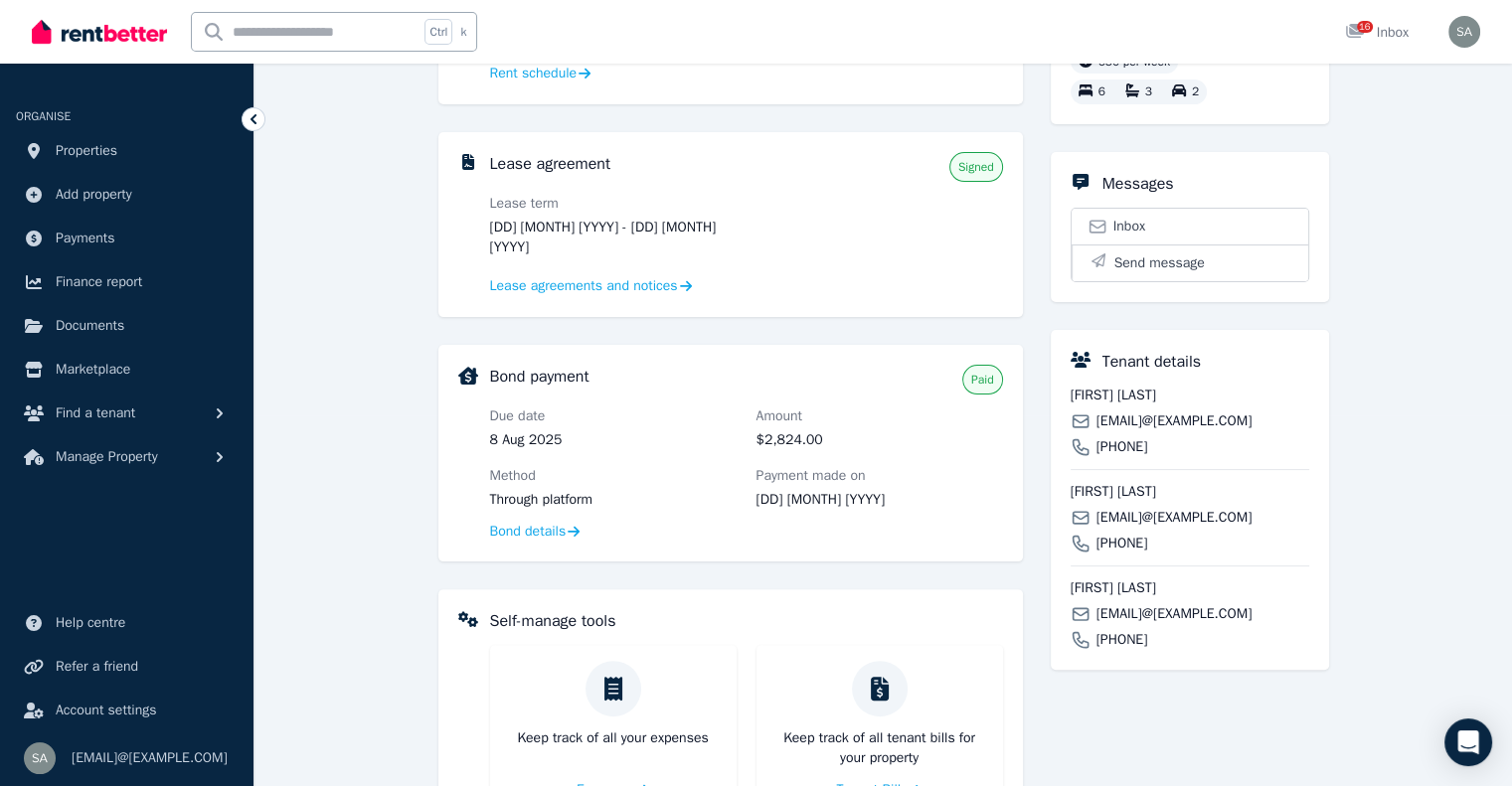 scroll, scrollTop: 298, scrollLeft: 0, axis: vertical 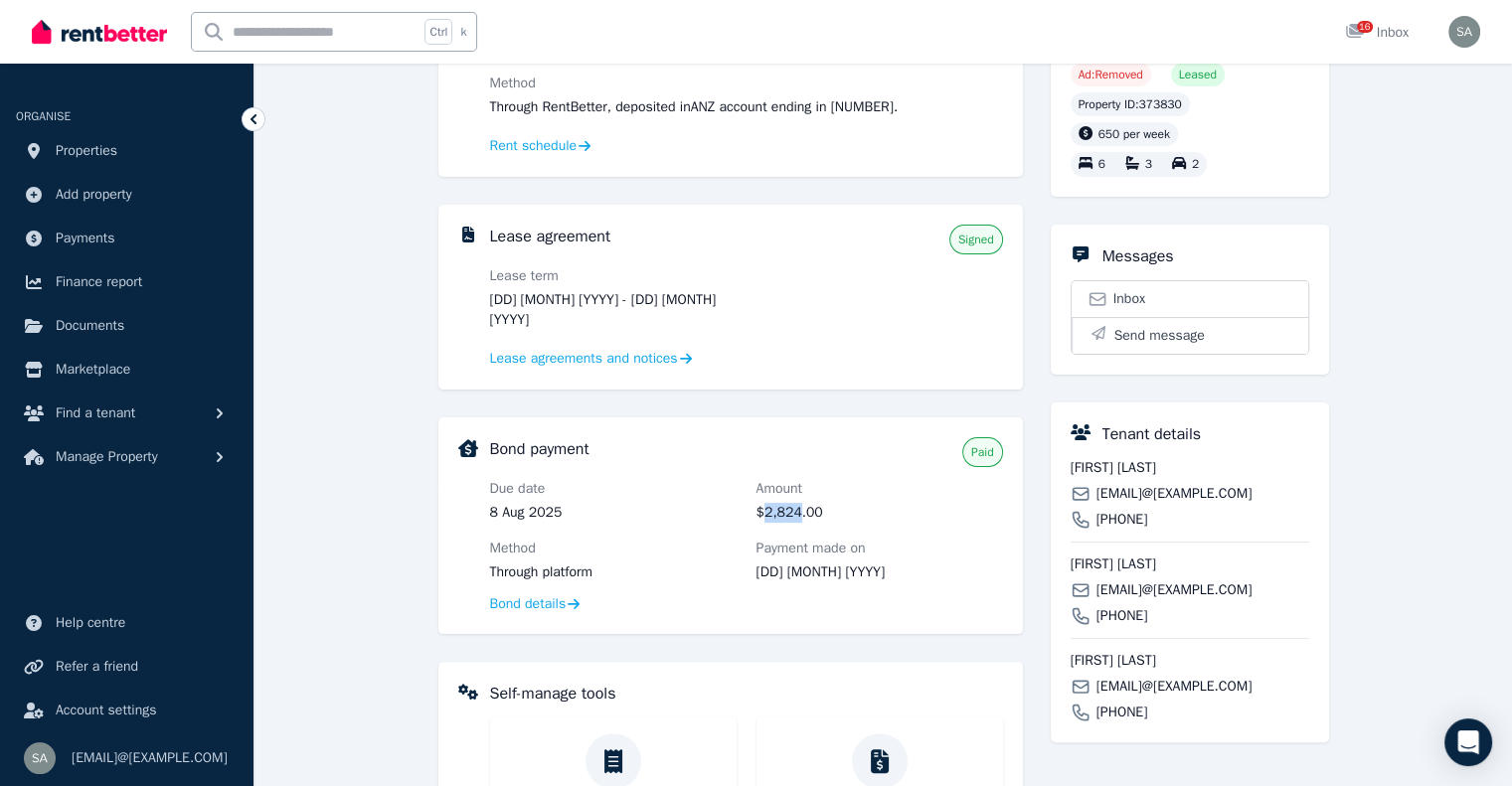 drag, startPoint x: 766, startPoint y: 497, endPoint x: 795, endPoint y: 494, distance: 29.15476 